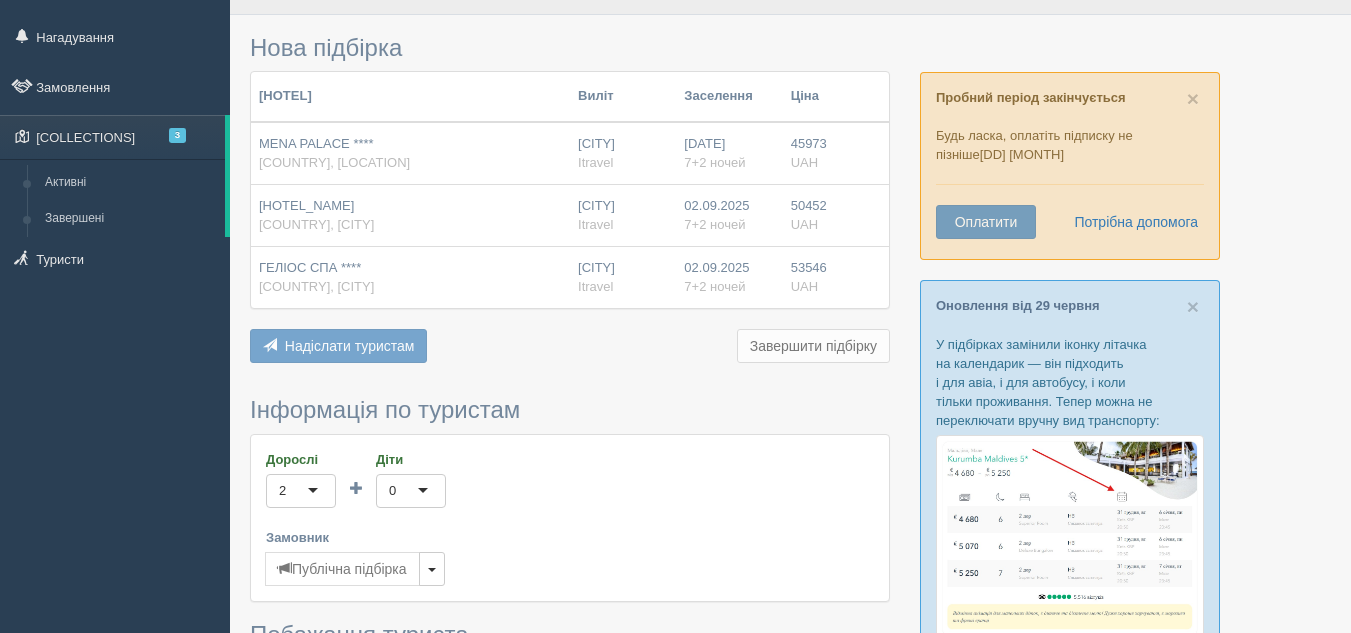scroll, scrollTop: 0, scrollLeft: 0, axis: both 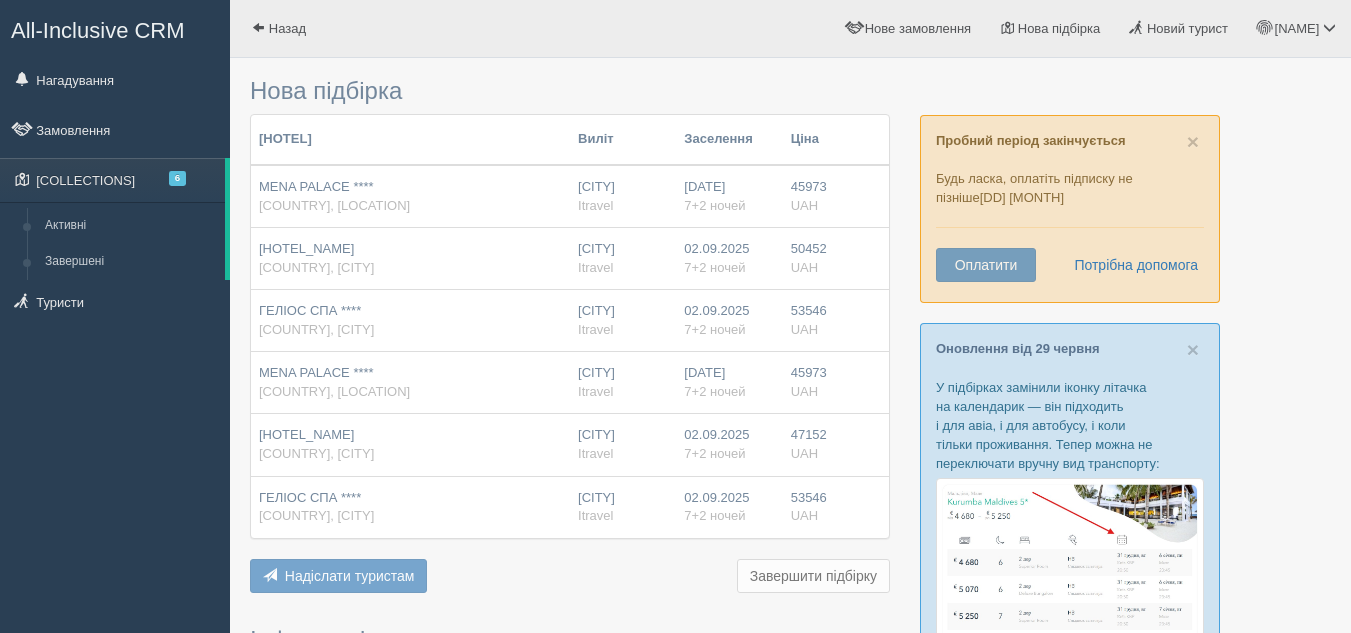click on "47152" at bounding box center (809, 186) 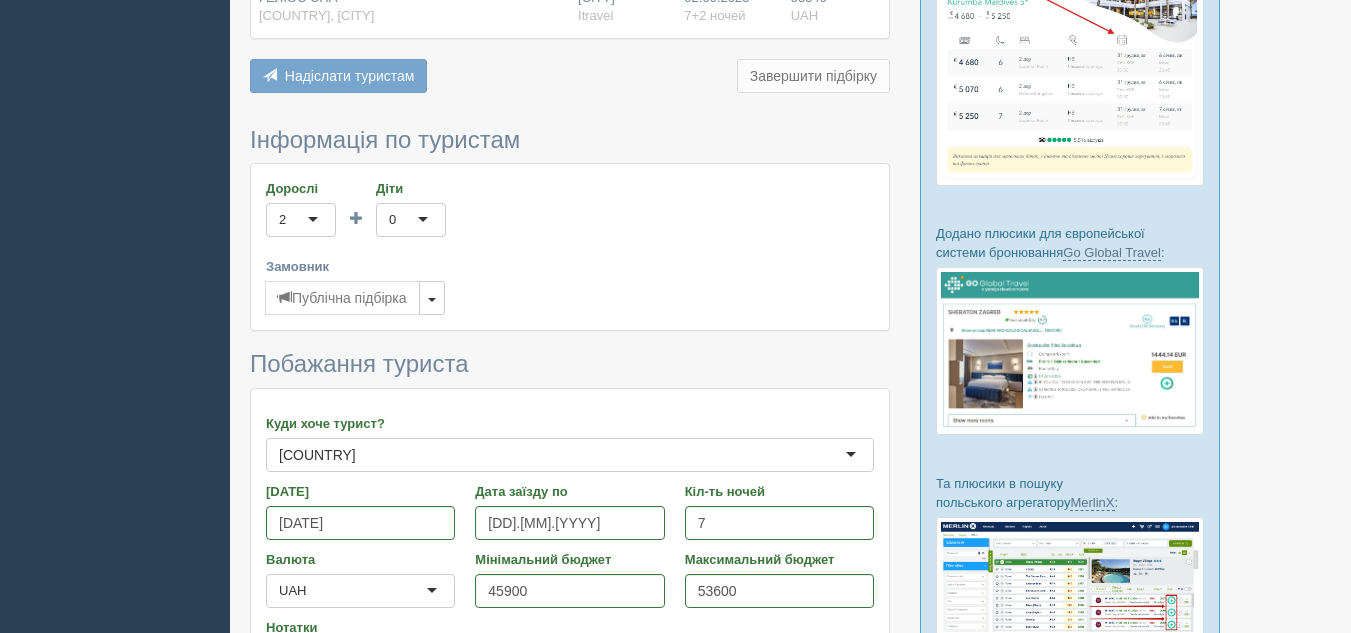 scroll, scrollTop: 744, scrollLeft: 0, axis: vertical 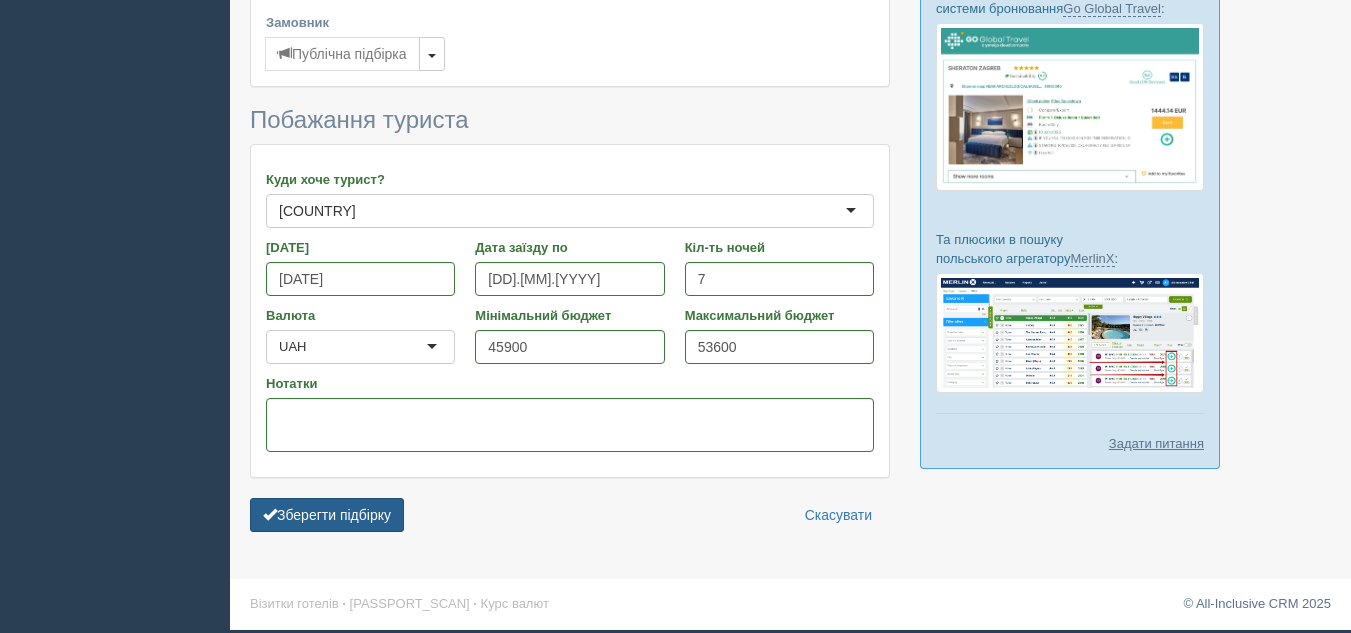 click on "Зберегти підбірку" at bounding box center [327, 515] 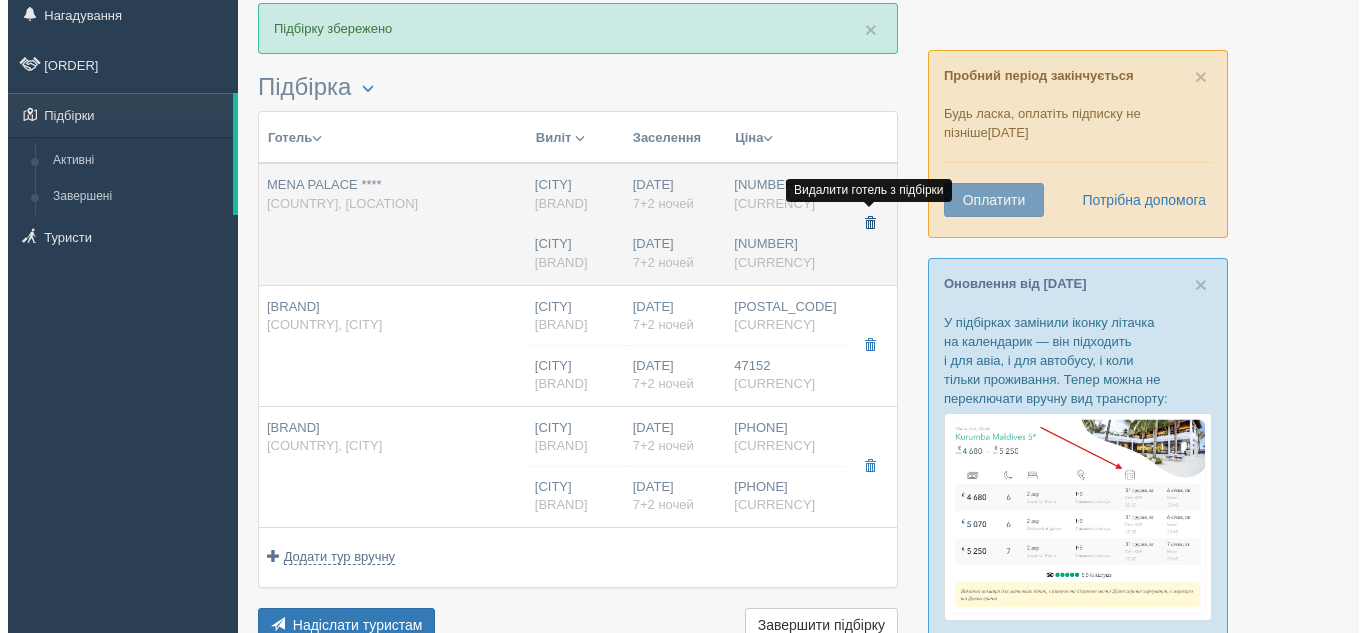 scroll, scrollTop: 100, scrollLeft: 0, axis: vertical 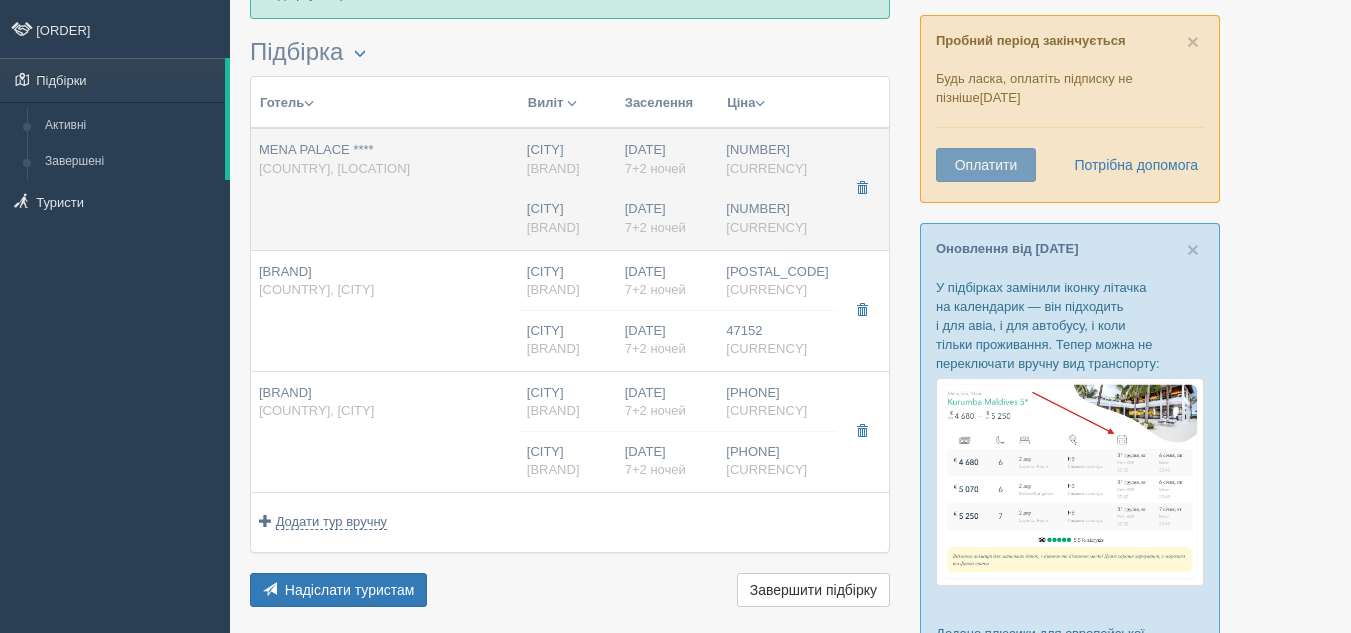 click on "[BRAND] ****
[COUNTRY], [CITY]" at bounding box center [385, 189] 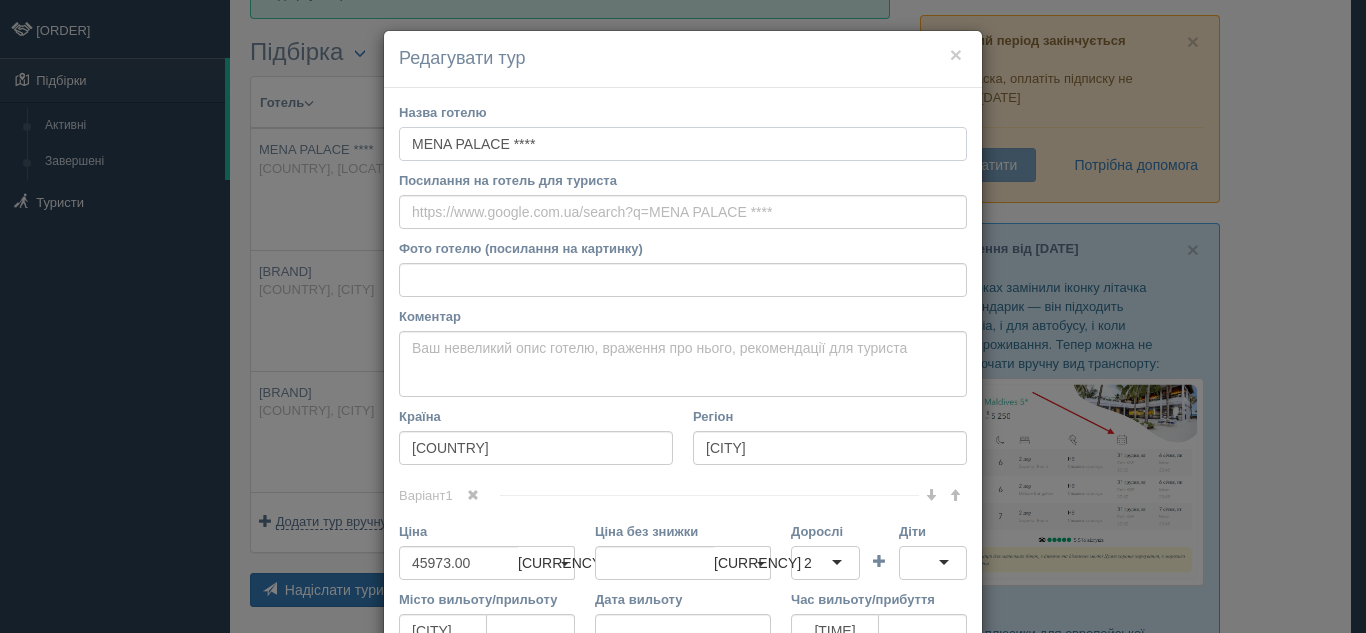 drag, startPoint x: 400, startPoint y: 143, endPoint x: 536, endPoint y: 143, distance: 136 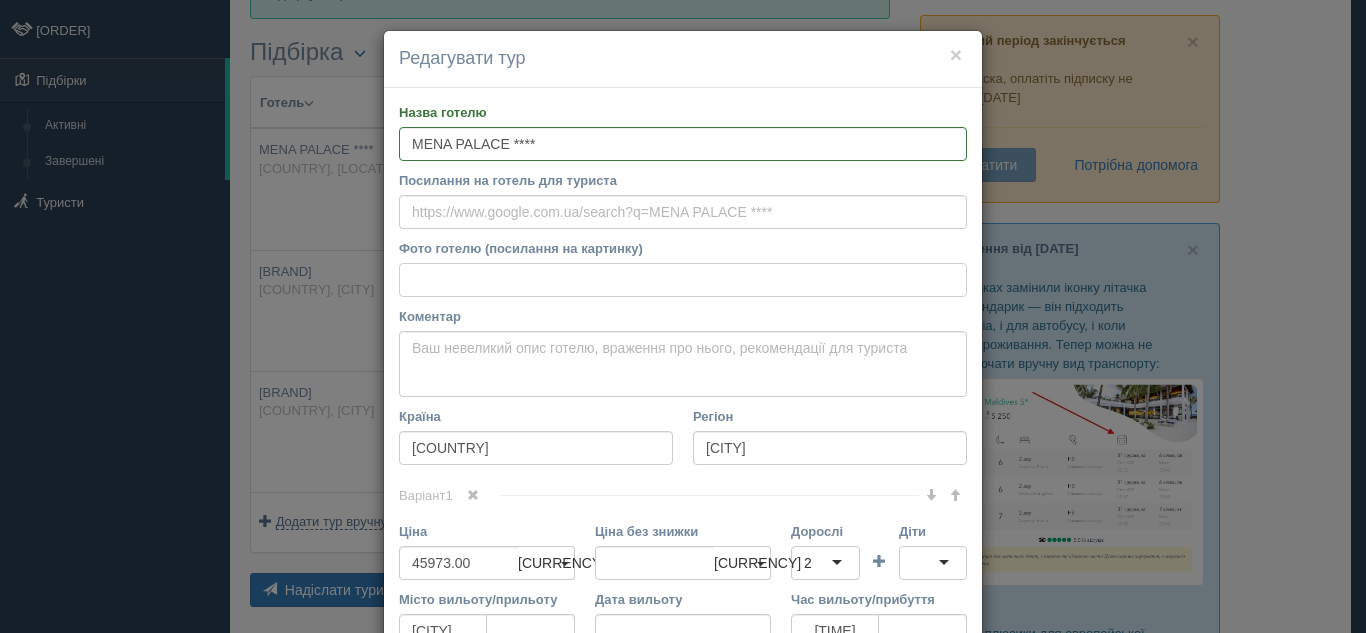 click on "Фото готелю (посилання на картинку)" at bounding box center (683, 280) 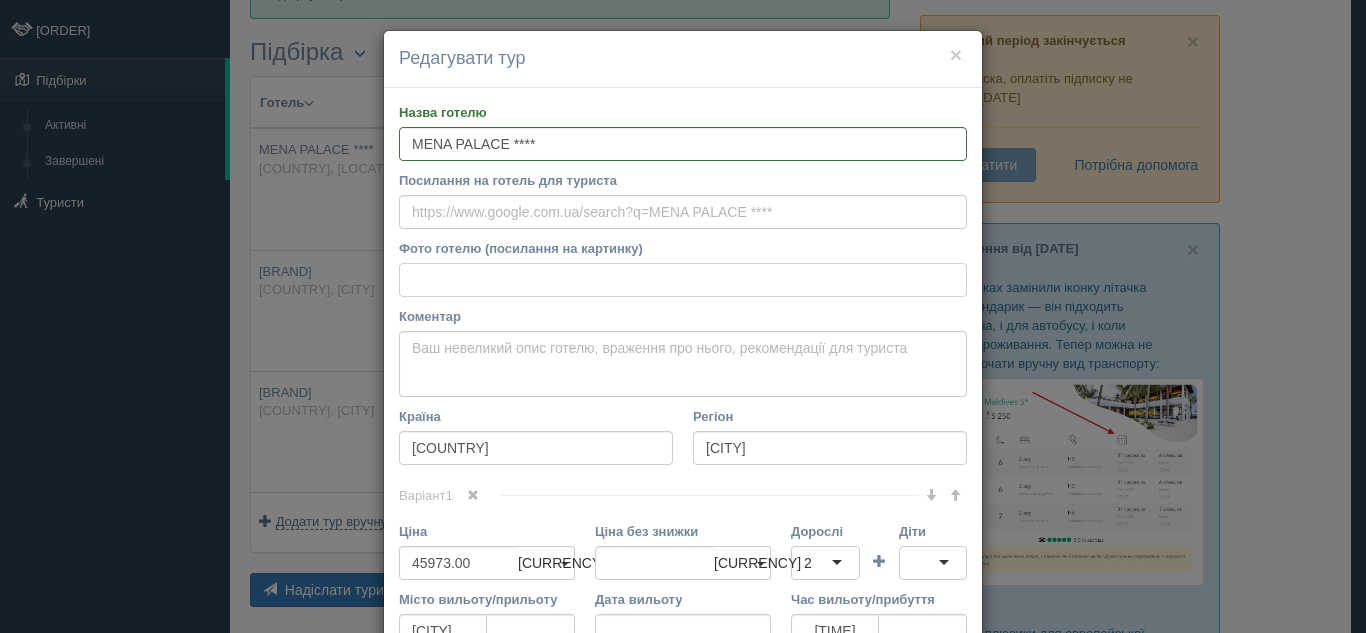 paste on "https://cf.bstatic.com/xdata/images/hotel/max1024x768/445763334.jpg?k=3d2424424ccff0ddb1d973a8f10dbd46128a81f08f1022dcea6fd0c4fd406b88&o=" 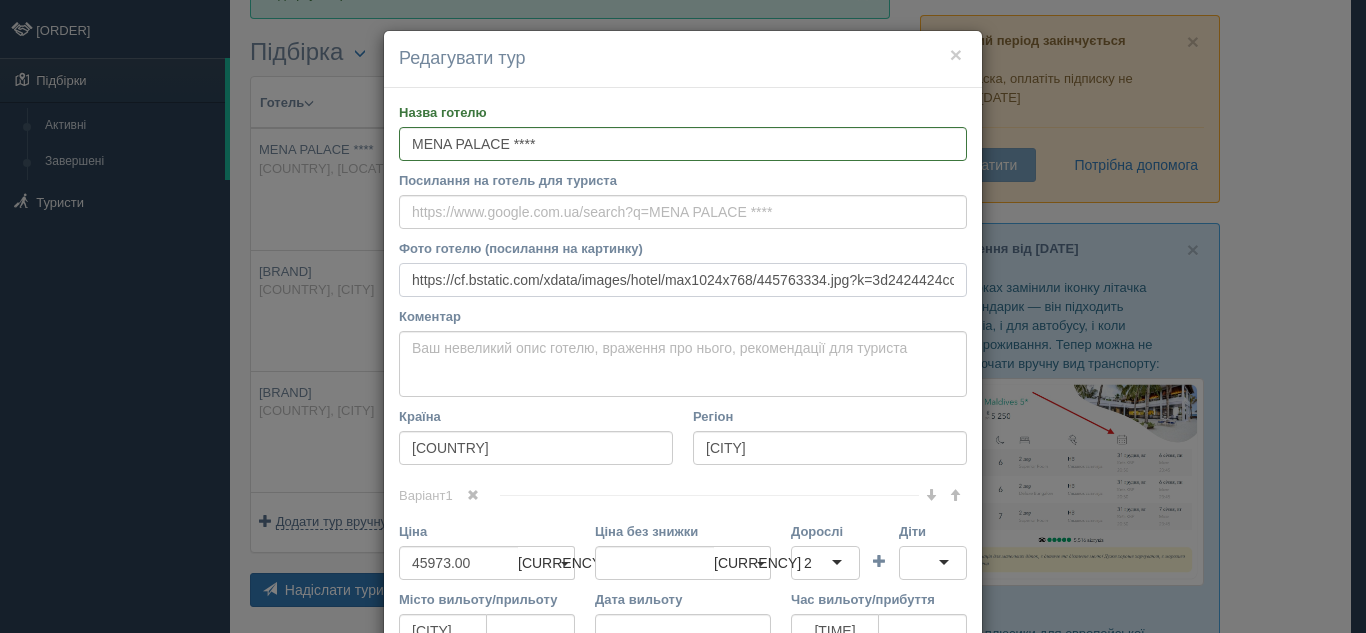 scroll, scrollTop: 0, scrollLeft: 411, axis: horizontal 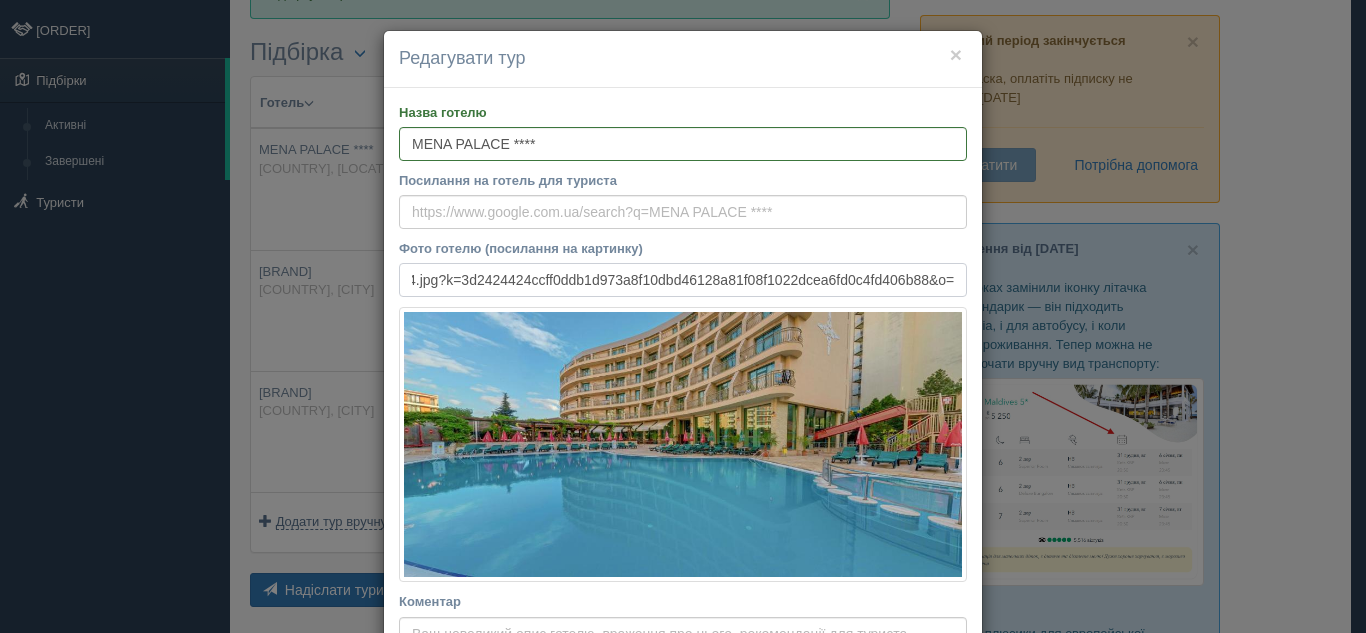 type on "https://cf.bstatic.com/xdata/images/hotel/max1024x768/445763334.jpg?k=3d2424424ccff0ddb1d973a8f10dbd46128a81f08f1022dcea6fd0c4fd406b88&o=" 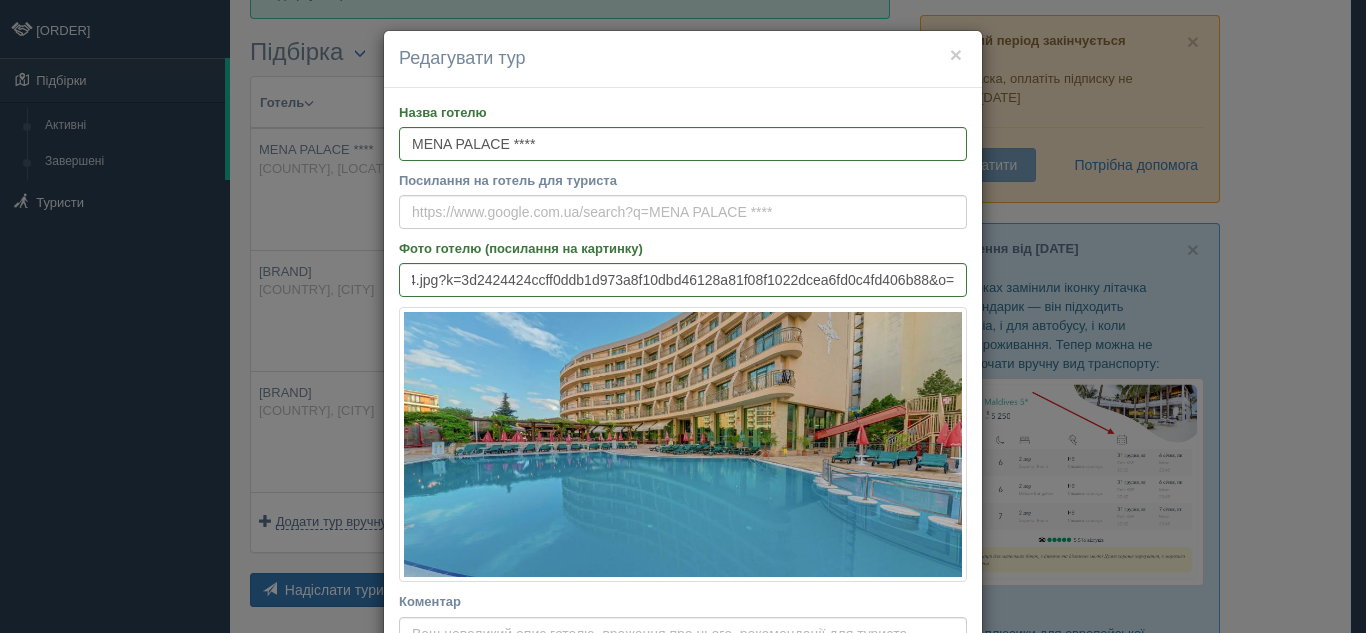scroll, scrollTop: 0, scrollLeft: 0, axis: both 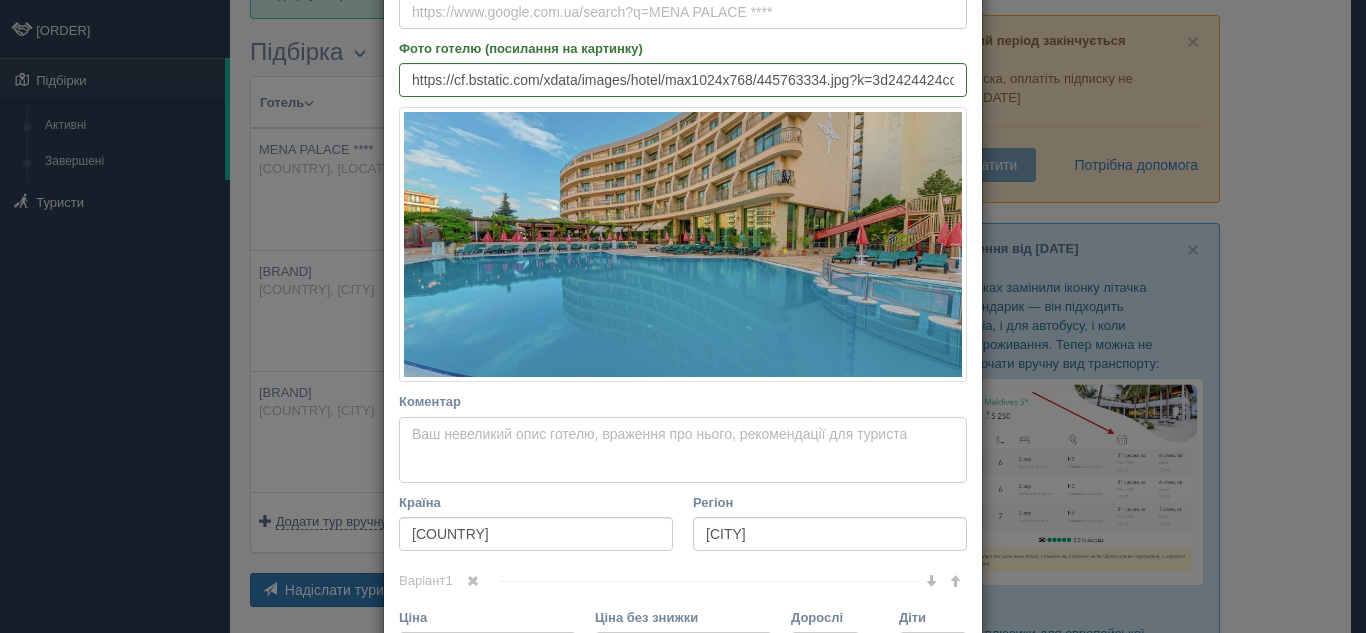 click on "Коментар
Основний опис
Додатковий опис
Закріпити
Збережено
Необхідно вказати назву готелю і країну" at bounding box center (683, 450) 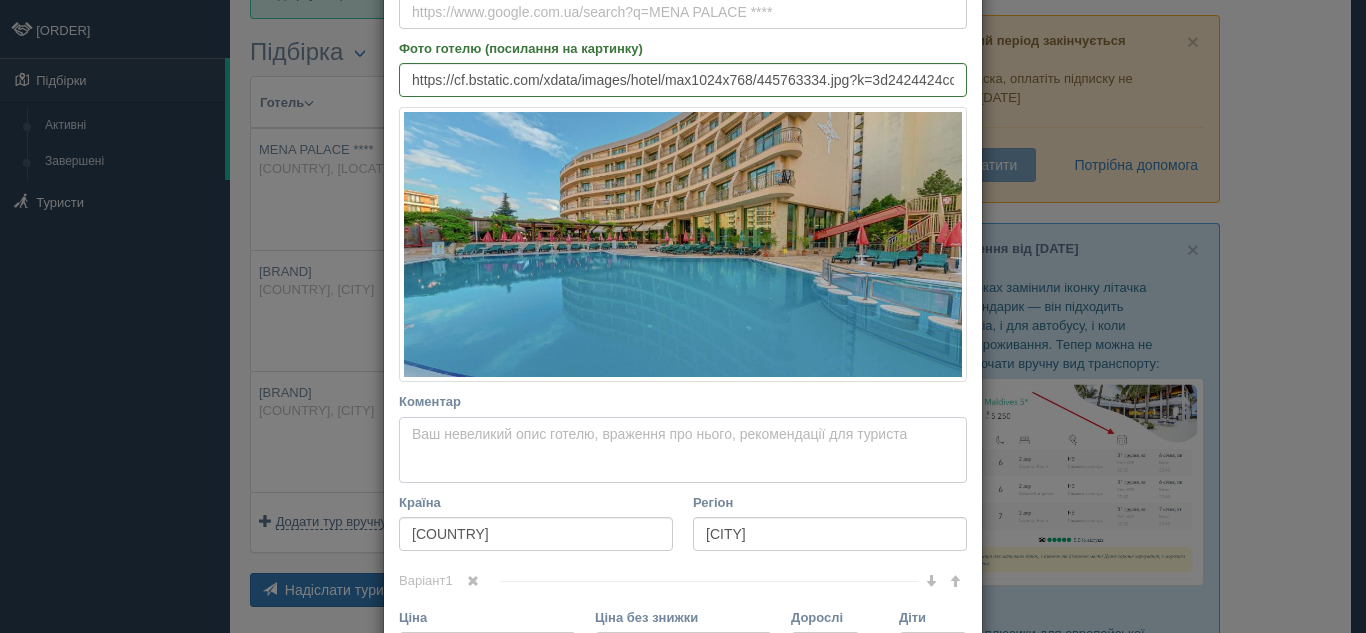 paste on "Отель Mena Palace с отличными бассейнами и детской игровой площадкой удобно расположен в самом центре курорта Солнечный Берег, всего в [NUMBER] метрах от пляжа. Гостям предоставляется бесплатный Wi-Fi. В отеле проводят бесплатные развлекательные программы для детей.
К услугам гостей просторные номера в элегантном стиле. Особое внимание уделяется чистоте во всех зонах отеля, что гарантирует комфортное пребывание.
В ресторане, где часто играет живая музыка, предлагают широкий выбор вкусных блюд. С [TIME] до [TIME] гостям бесплатно подают алкогольные и безалкогольные напитки.
На территории обустроен крытый бассейн с горкой, а также открытый бассейн с бесплатными шезлонгами. Доброжелательный внимательный персонал отеля Mena Palace будет рад оказать гостям необходимую помощь во время пребывания. Гости могут бесплатно посетить фитнес-центр на открытом воздухе..." 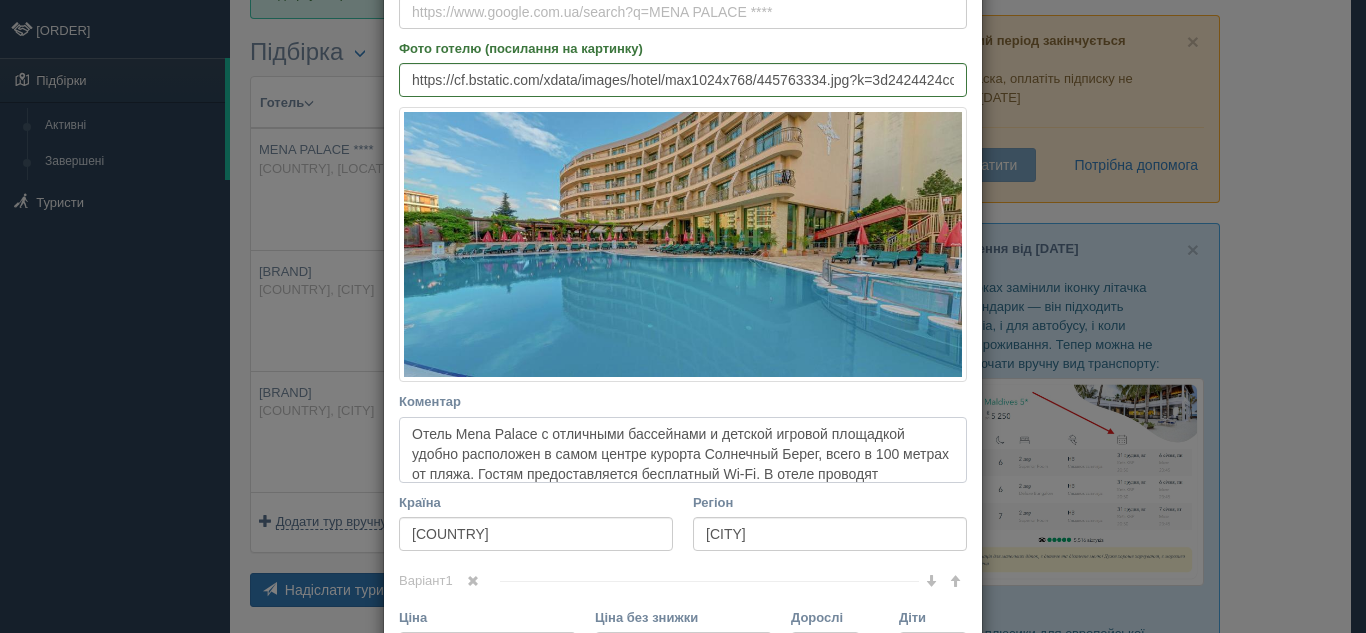 scroll, scrollTop: 309, scrollLeft: 0, axis: vertical 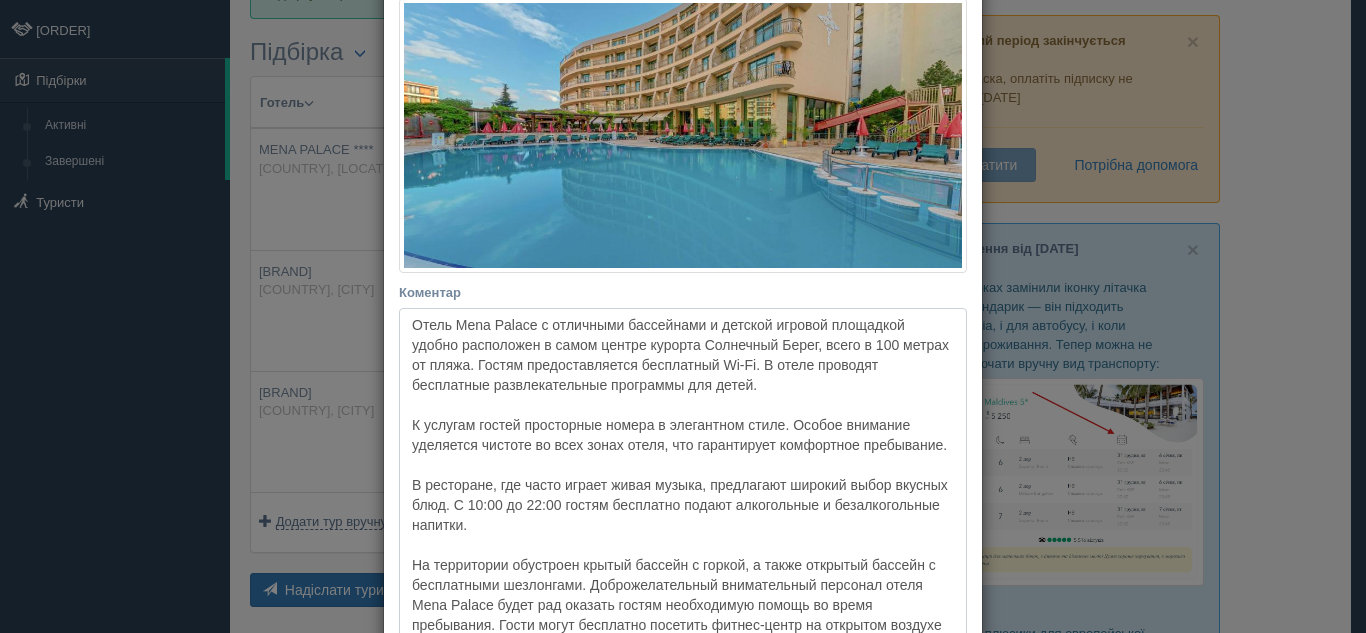 click on "Коментар
Основний опис
Додатковий опис
Закріпити
Збережено
Необхідно вказати назву готелю і країну" at bounding box center (683, 481) 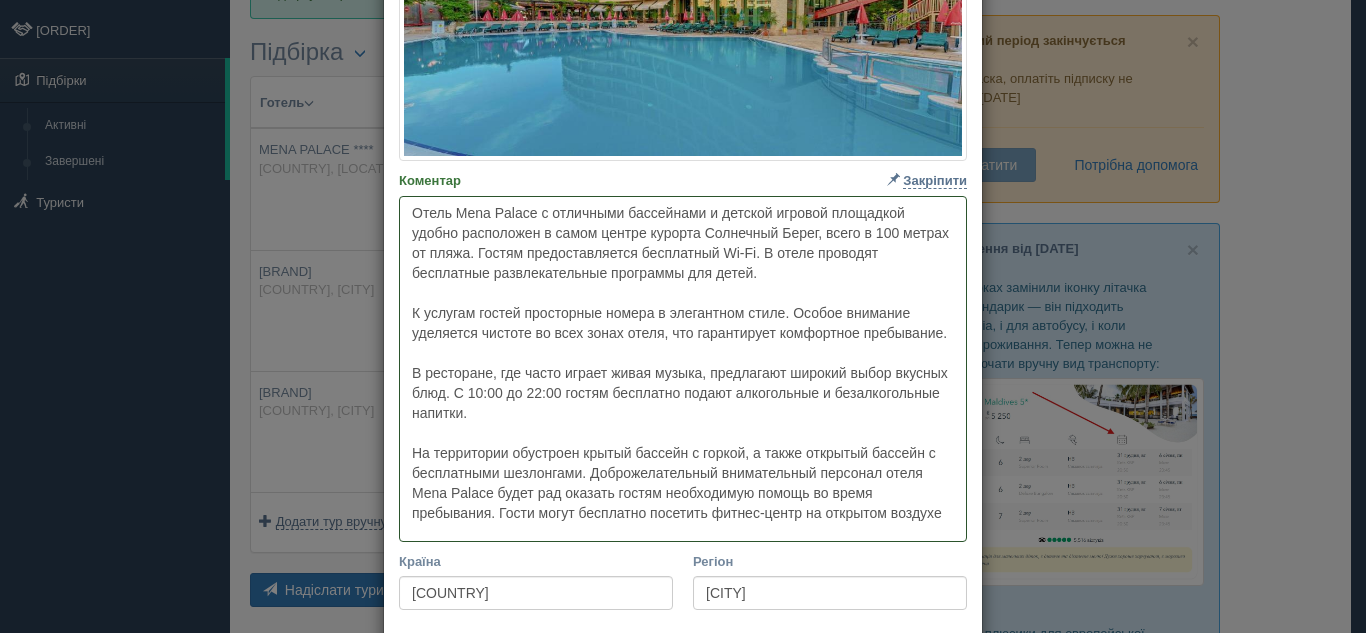 scroll, scrollTop: 709, scrollLeft: 0, axis: vertical 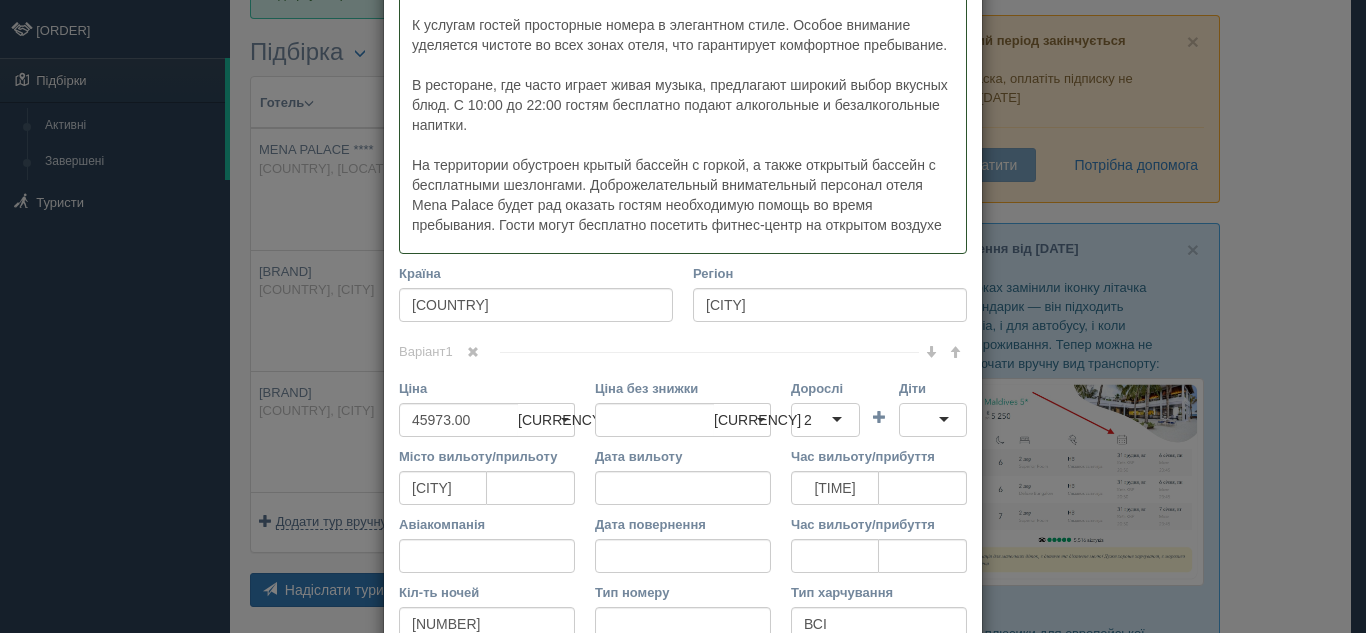 click on "Коментар
Основний опис
Додатковий опис
Закріпити
Збережено
Необхідно вказати назву готелю і країну" at bounding box center [683, 81] 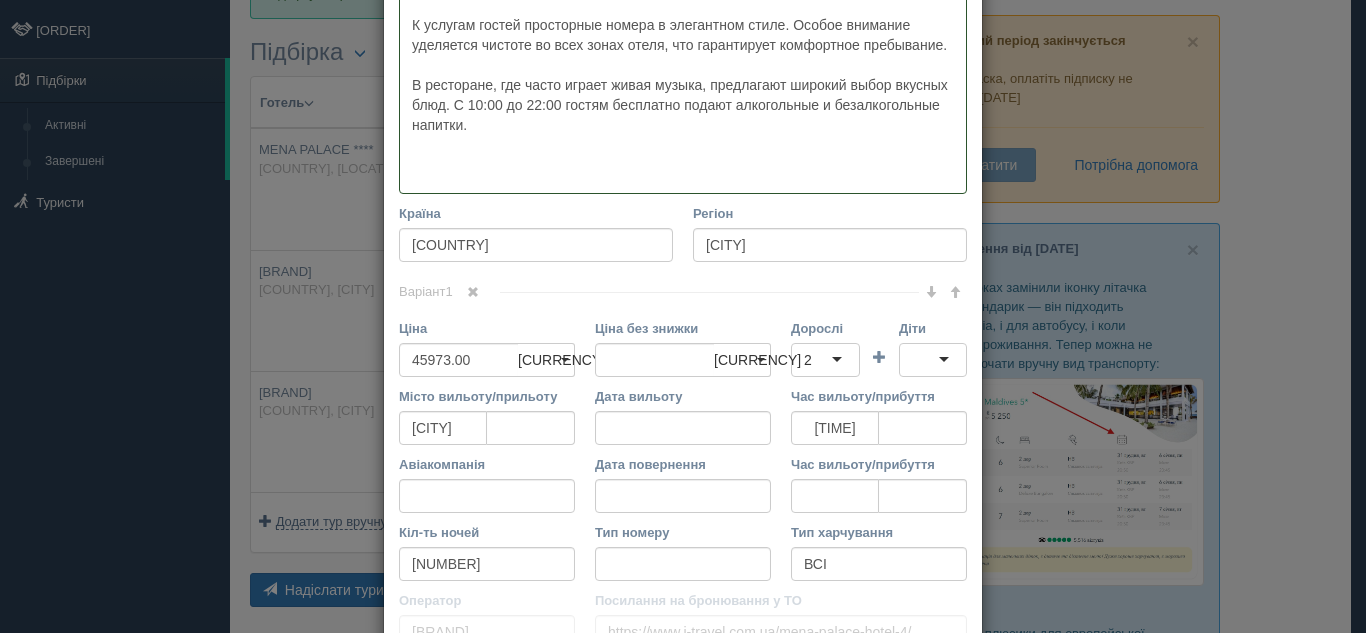 paste on "Готель Mena Palace розташований у чудовому місці в центрі курорту Сонячний Берег, лише за 100 метрів від пляжу. У числі зручностей: відмінні зручності для занять плаванням, безкоштовний Wi-F" 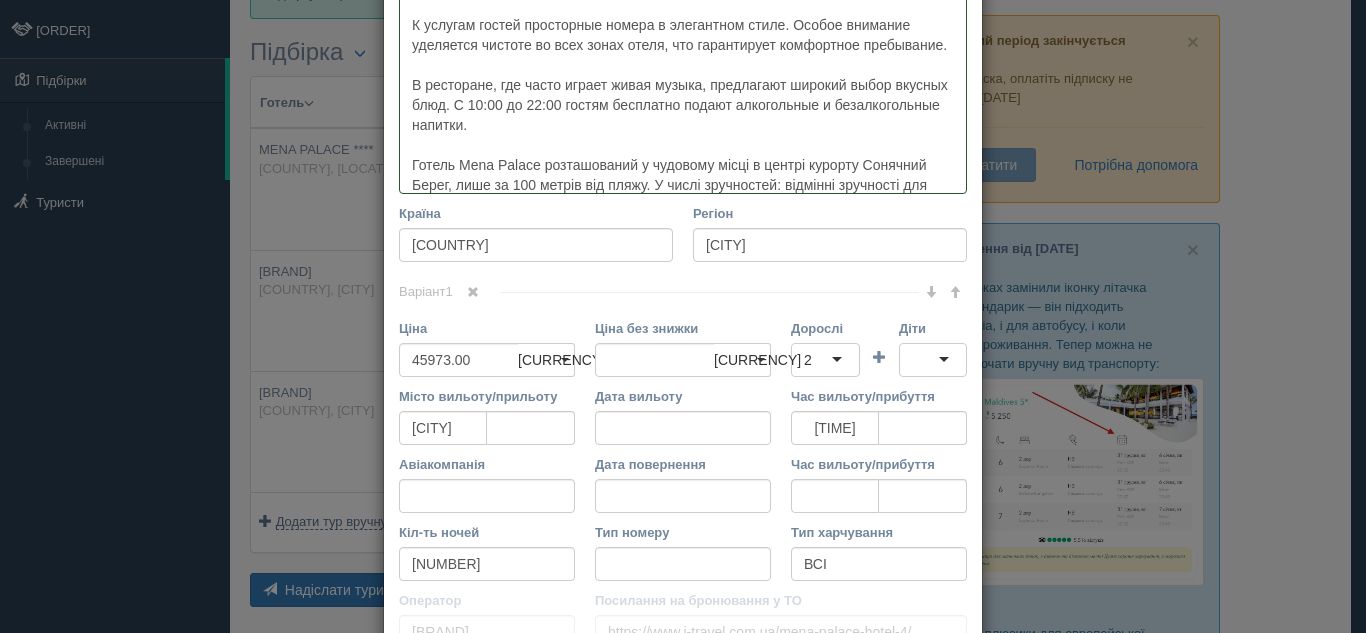 scroll, scrollTop: 469, scrollLeft: 0, axis: vertical 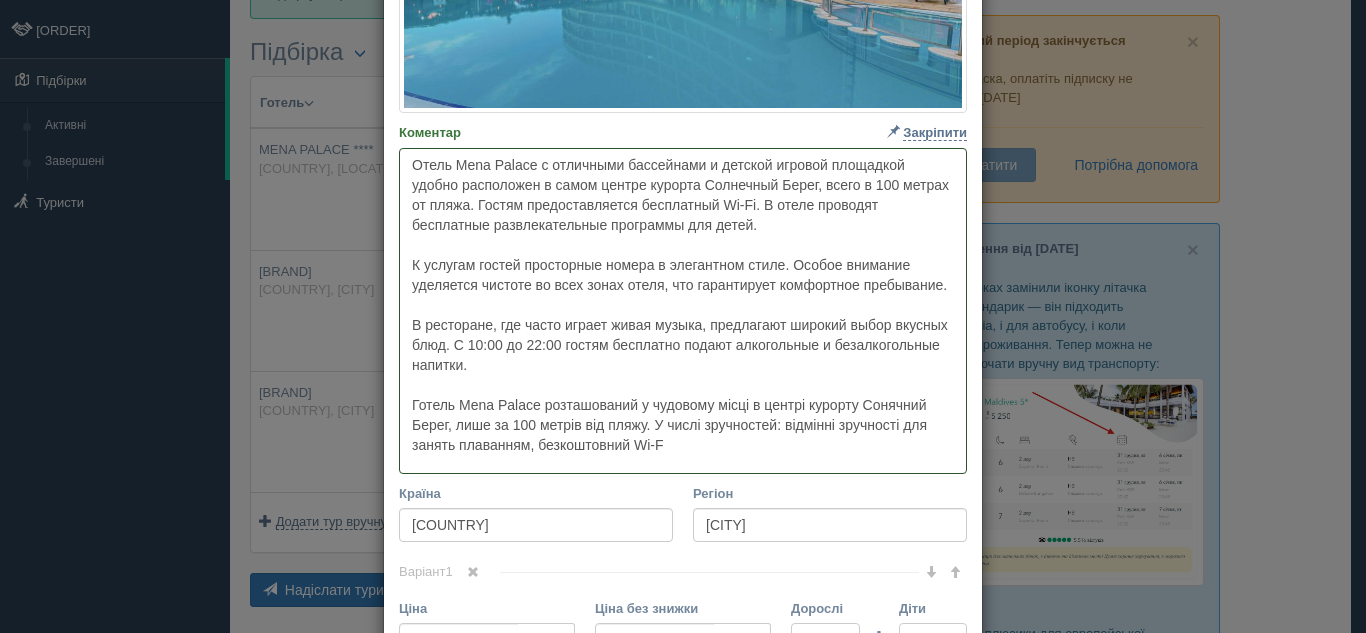 drag, startPoint x: 405, startPoint y: 159, endPoint x: 600, endPoint y: 368, distance: 285.84262 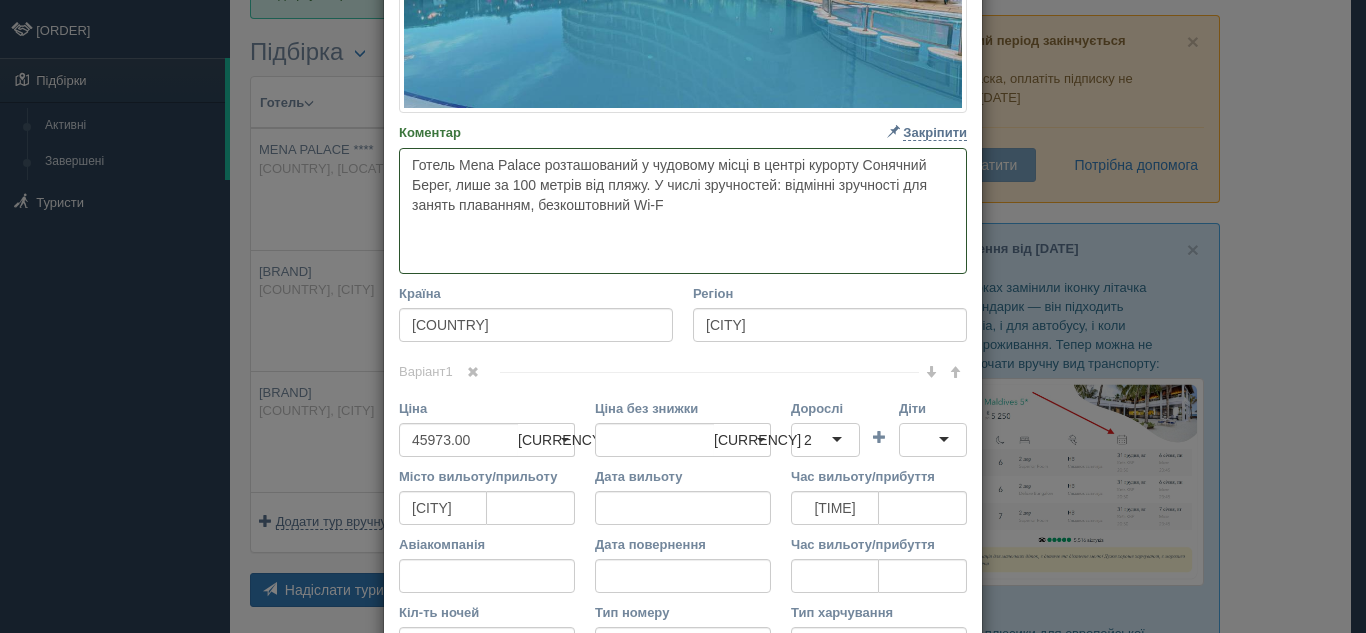 click on "Готель Mena Palace розташований у чудовому місці в центрі курорту Сонячний Берег, лише за 100 метрів від пляжу. У числі зручностей: відмінні зручності для занять плаванням, безкоштовний Wi-F" at bounding box center (683, 211) 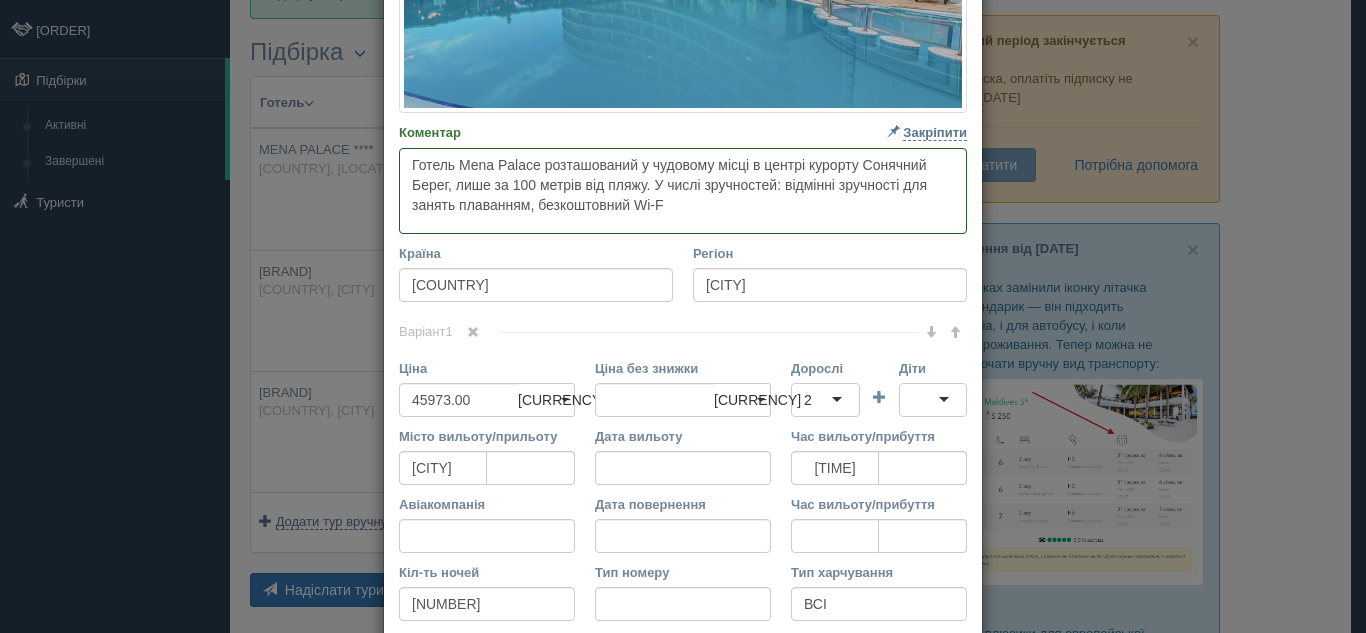 paste on "У ресторані, де часто звучить жива музика, пропонують вибір смачних страв. З 10:00 до 22:00 гостям безкоштовно подають алкогольні та безалкогольні напої.
На території є критий басейн із водною гіркою, а також відкритий плавальний басейн із безплатними шезлонгами. Привітний та уважний персонал готелю Mena Palace з радістю надасть гостям необхідні послуги. Безкоштовно до ваших послуг також фітнес-центр на відкритому повітрі" 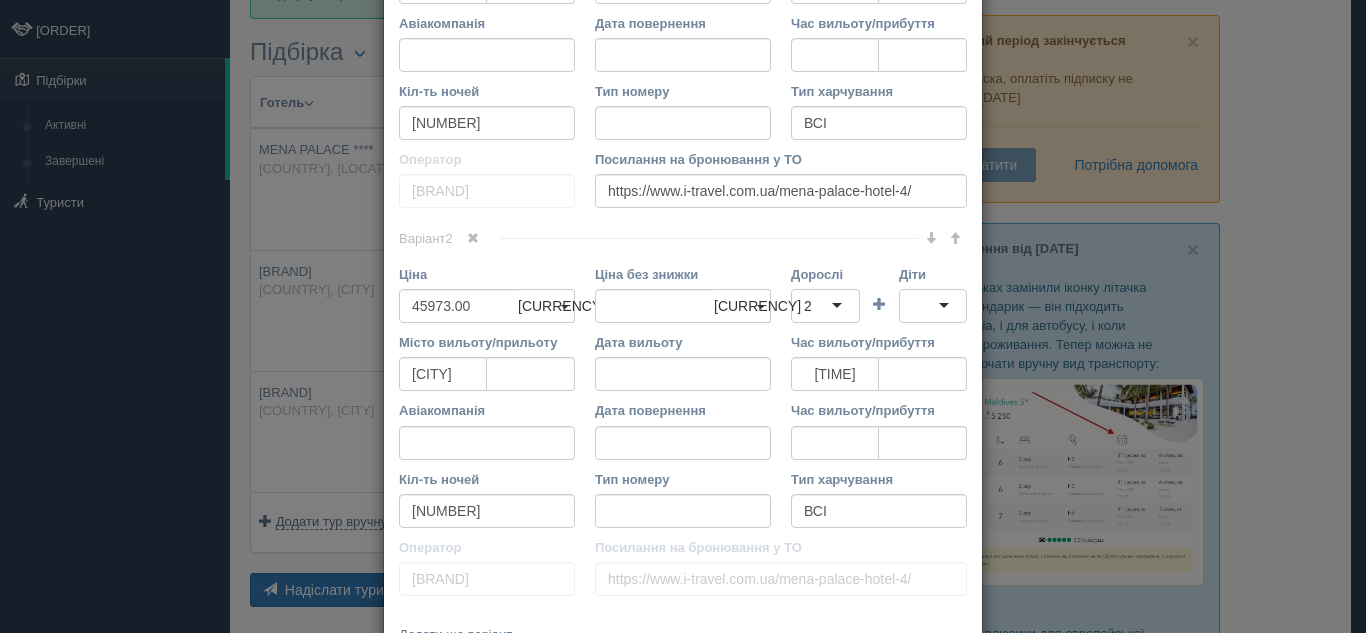 scroll, scrollTop: 1217, scrollLeft: 0, axis: vertical 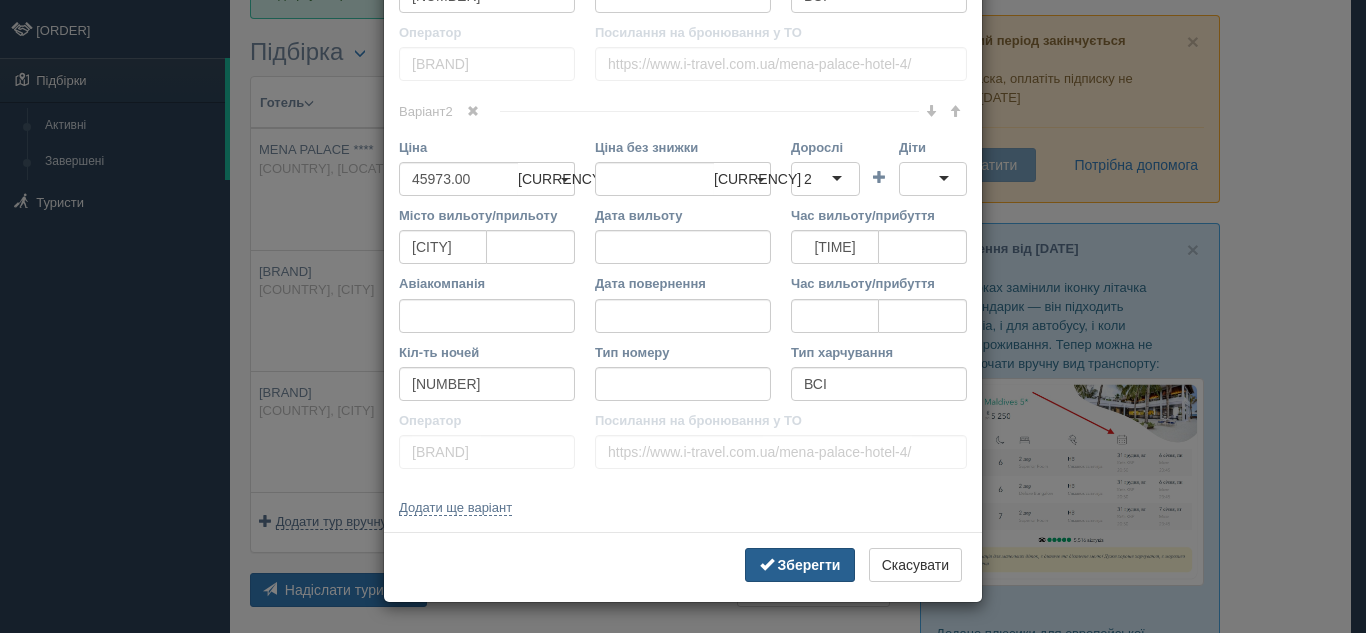 click on "Зберегти" at bounding box center (809, 565) 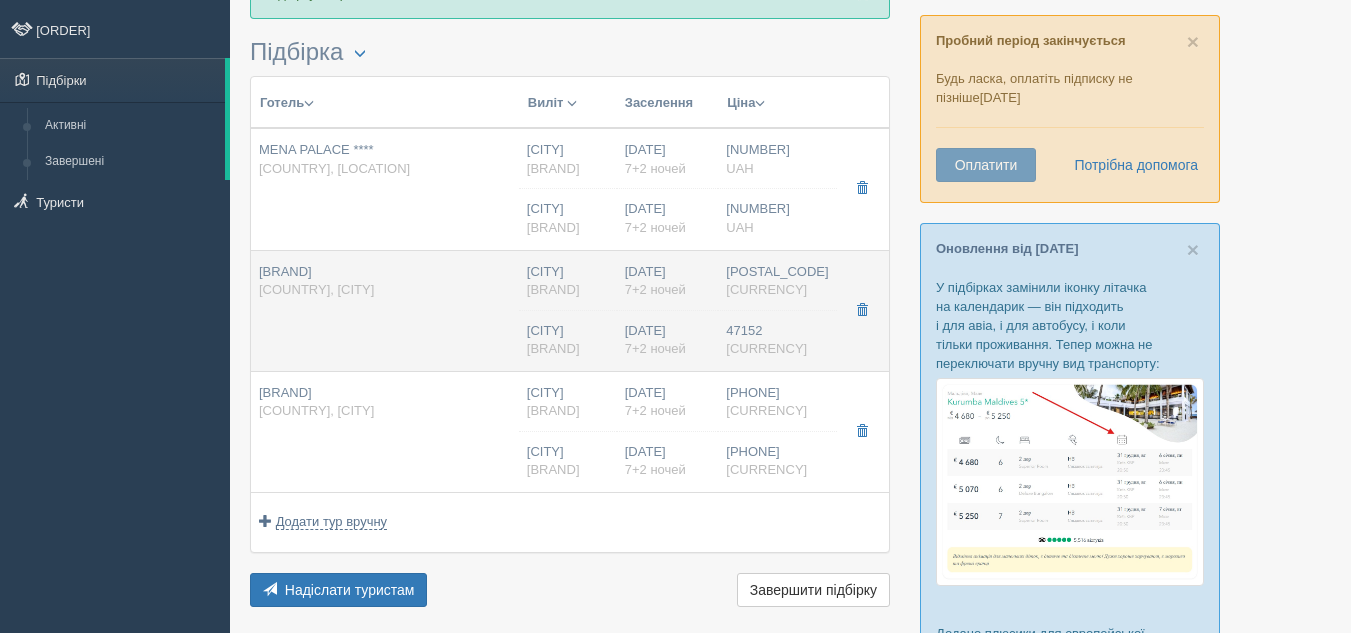 click on "[BRAND]" at bounding box center (316, 149) 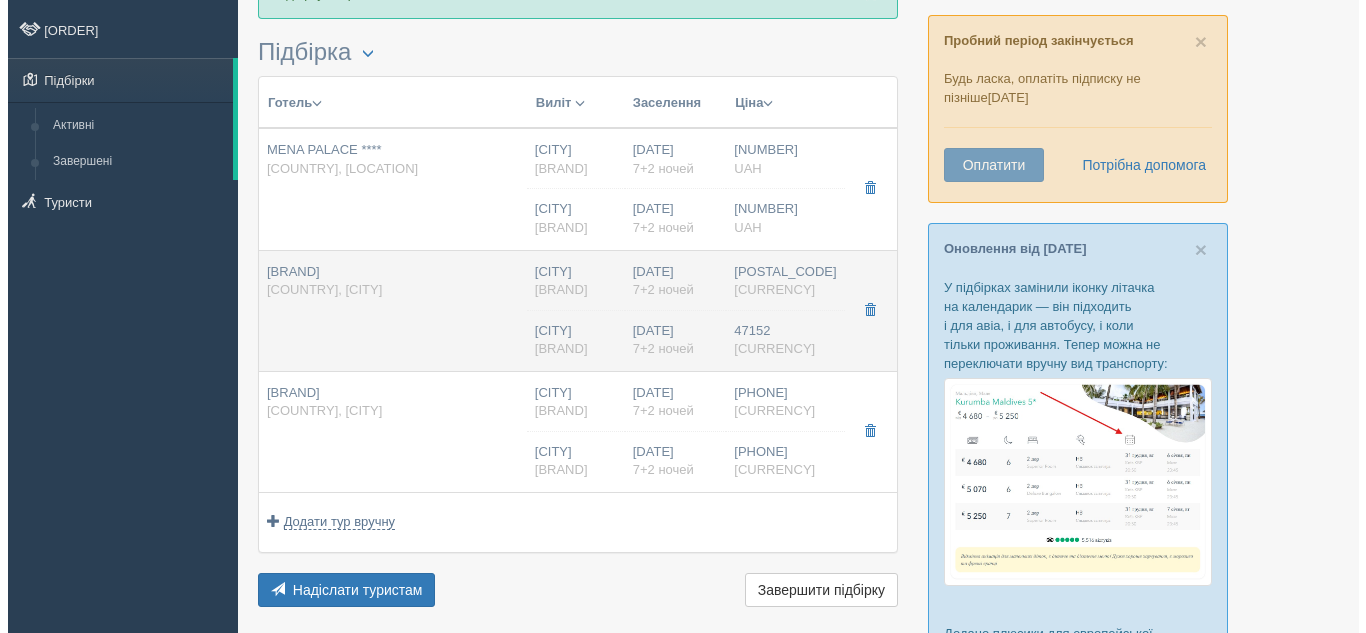scroll, scrollTop: 0, scrollLeft: 0, axis: both 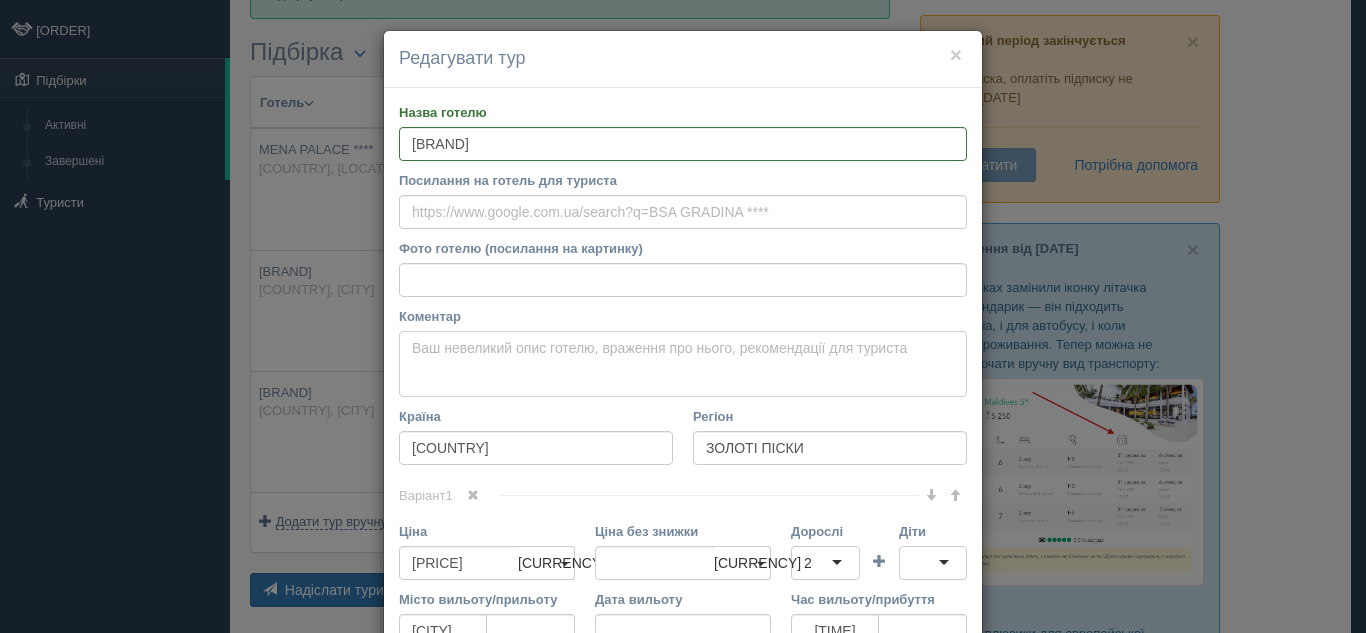 click on "Коментар
Основний опис
Додатковий опис
Закріпити
Збережено
Необхідно вказати назву готелю і країну" at bounding box center [683, 364] 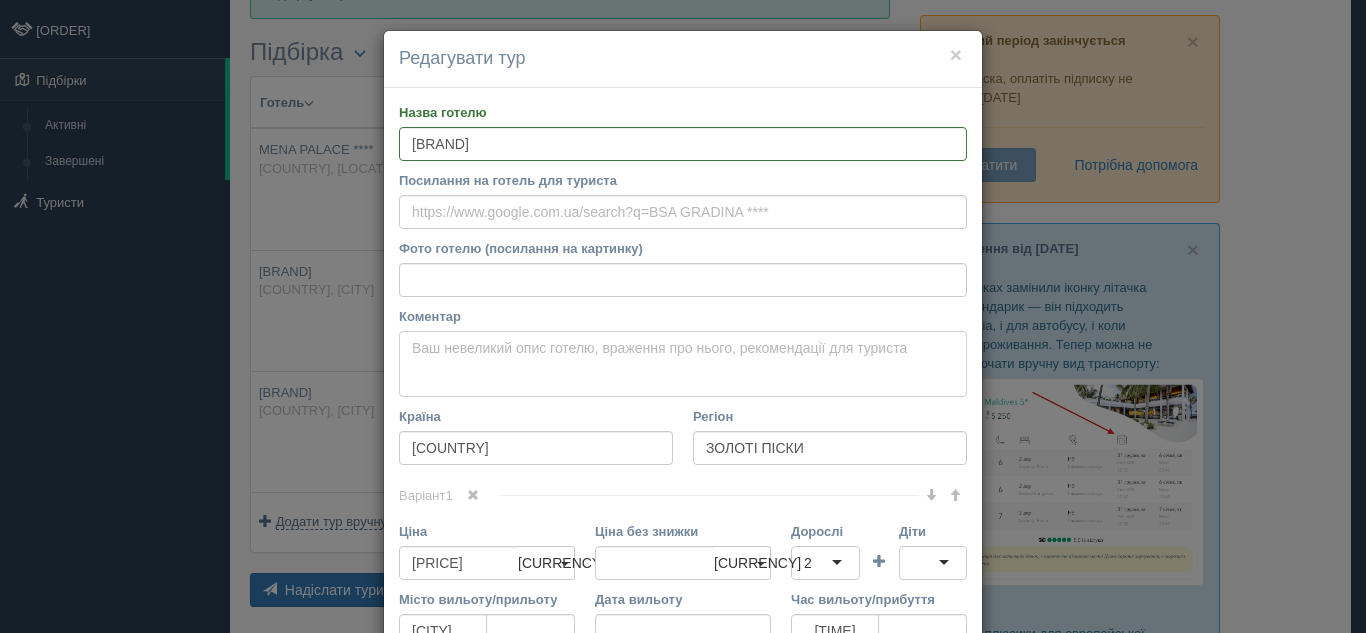 paste on "отель Gradina Hotel 4* — розташований у мальовничій зеленій зоні курорту Золоті Піски, Болгарія. Він пропонує комфортний відпочинок , адже це поєднання доступної ціни, затишної атмосфери та якісного сервісу. Вдале розташування серед природи, комфортні номери та різноманітні можливості для відпочинку роблять цей готель чудовим вибором для незабутньої відпустки , із широким спектром зручностей для всієї родини. Ідеально підходить для тих, хто шукає спокій та близькість до моря" 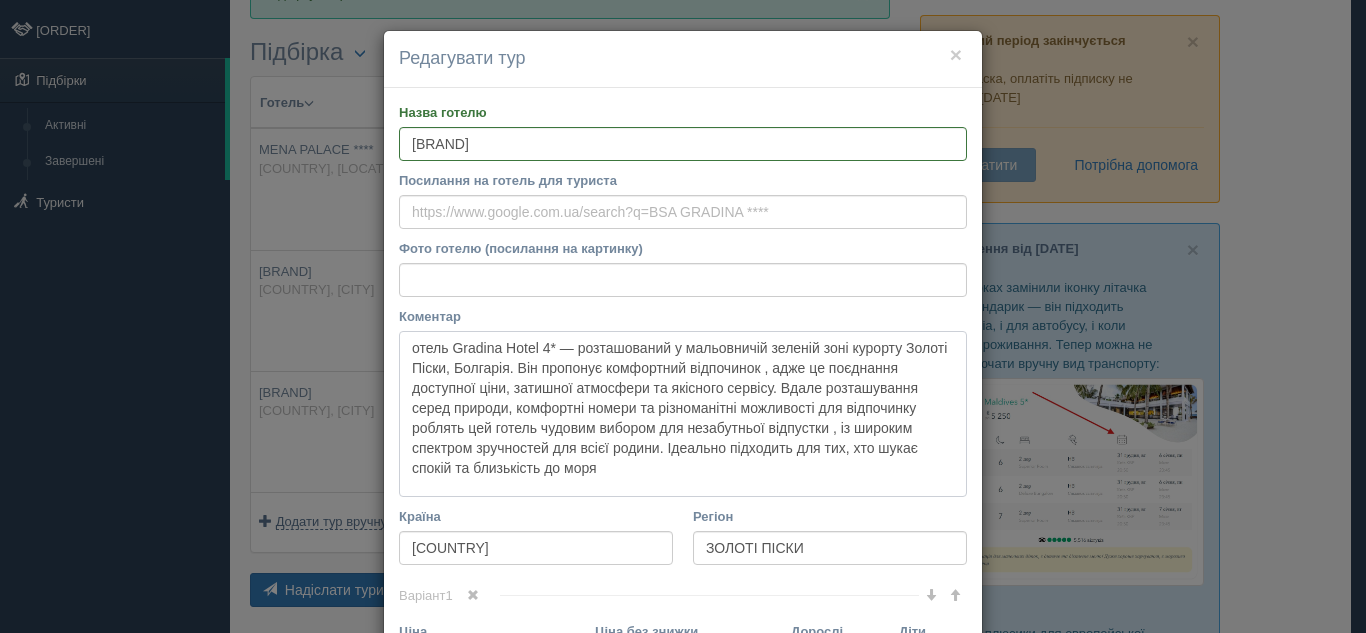 click on "отель Gradina Hotel 4* — розташований у мальовничій зеленій зоні курорту Золоті Піски, Болгарія. Він пропонує комфортний відпочинок , адже це поєднання доступної ціни, затишної атмосфери та якісного сервісу. Вдале розташування серед природи, комфортні номери та різноманітні можливості для відпочинку роблять цей готель чудовим вибором для незабутньої відпустки , із широким спектром зручностей для всієї родини. Ідеально підходить для тих, хто шукає спокій та близькість до моря" at bounding box center [683, 414] 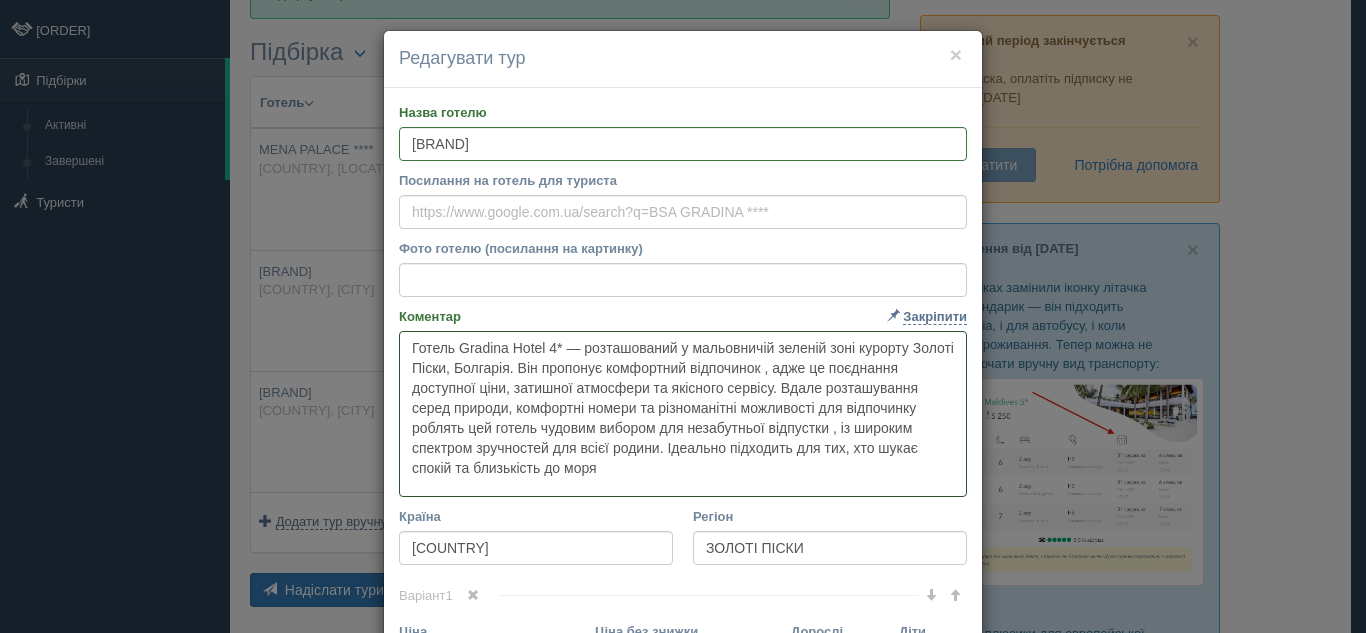 click on "Готель Gradina Hotel 4* — розташований у мальовничій зеленій зоні курорту Золоті Піски, Болгарія. Він пропонує комфортний відпочинок , адже це поєднання доступної ціни, затишної атмосфери та якісного сервісу. Вдале розташування серед природи, комфортні номери та різноманітні можливості для відпочинку роблять цей готель чудовим вибором для незабутньої відпустки , із широким спектром зручностей для всієї родини. Ідеально підходить для тих, хто шукає спокій та близькість до моря" at bounding box center (683, 414) 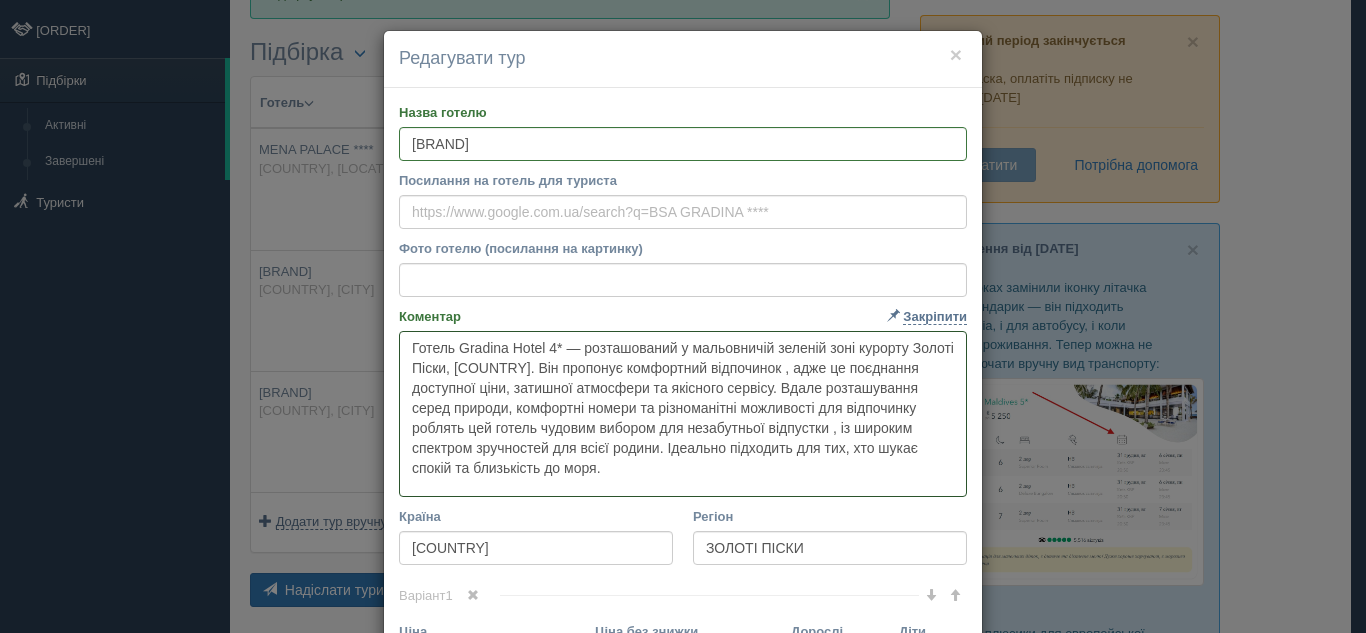 paste on "на сезон 2025 буде функціонувати новий аквапарк" 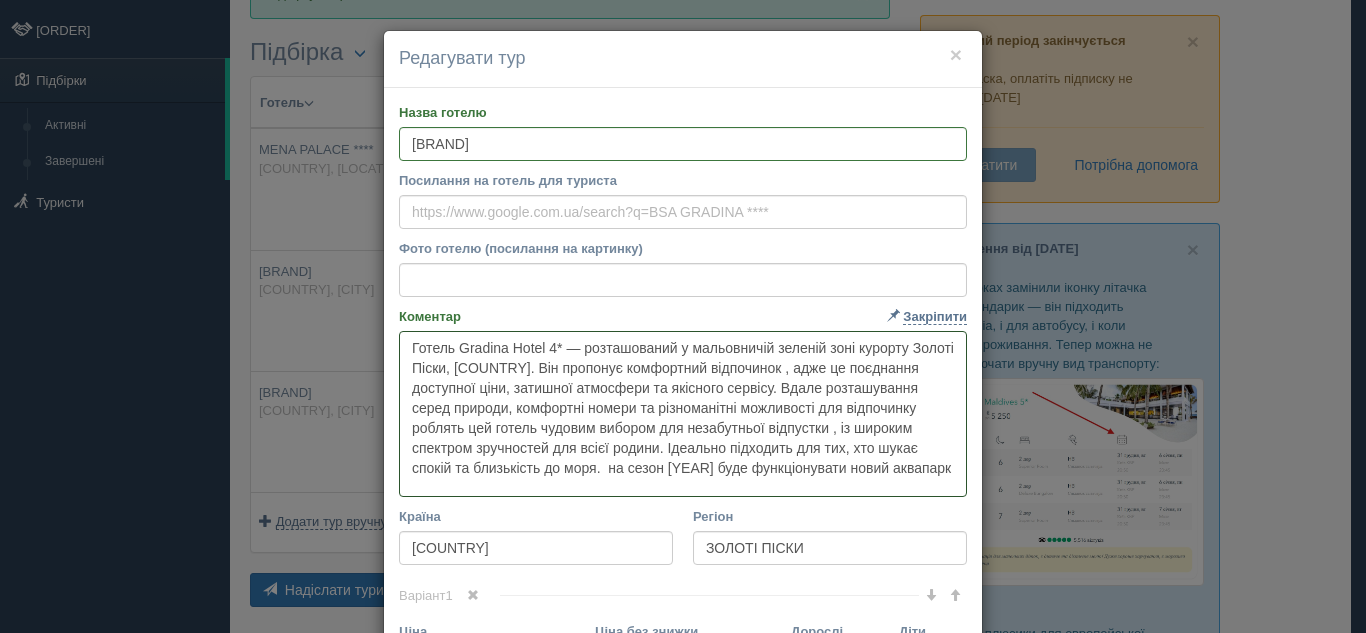 type on "Готель Gradina Hotel 4* — розташований у мальовничій зеленій зоні курорту Золоті Піски, [COUNTRY]. Він пропонує комфортний відпочинок , адже це поєднання доступної ціни, затишної атмосфери та якісного сервісу. Вдале розташування серед природи, комфортні номери та різноманітні можливості для відпочинку роблять цей готель чудовим вибором для незабутньої відпустки , із широким спектром зручностей для всієї родини. Ідеально підходить для тих, хто шукає спокій та близькість до моря.  на сезон [YEAR] буде функціонувати новий аквапарк" 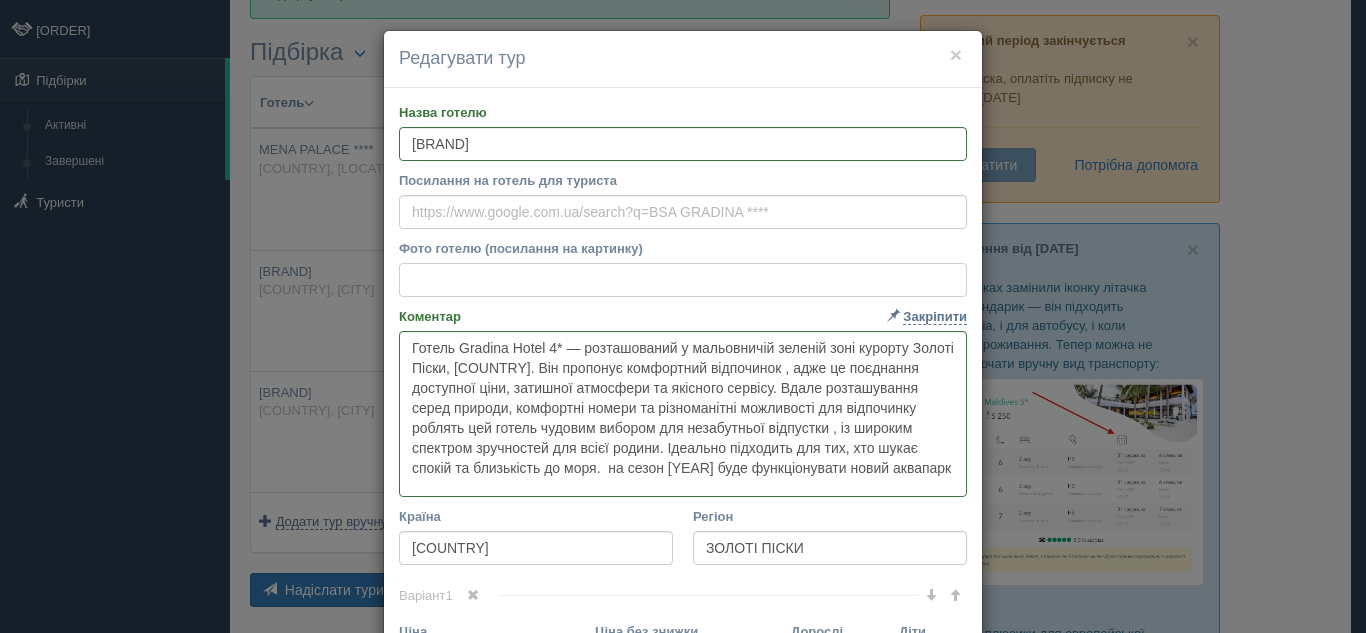 click on "Фото готелю (посилання на картинку)" at bounding box center [683, 280] 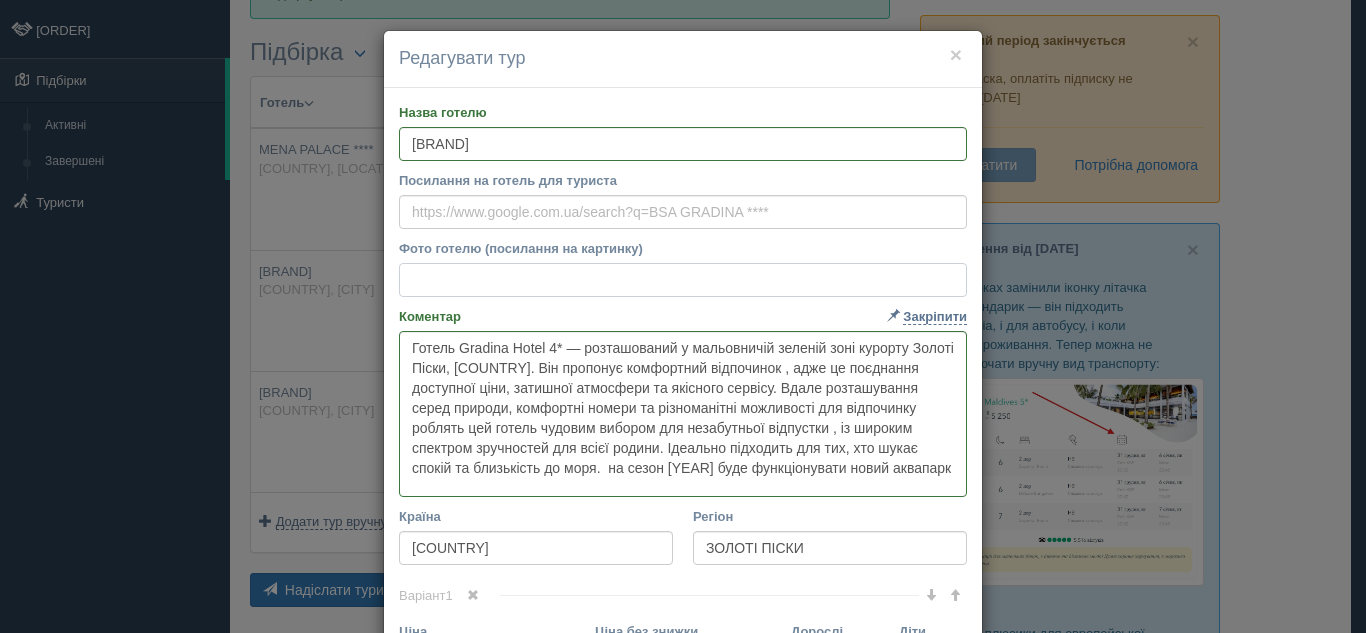 paste on "https://www.i-travel.com.ua/wp-content/uploads/2024/12/Outdoor-pool-3-kopiya.jpg" 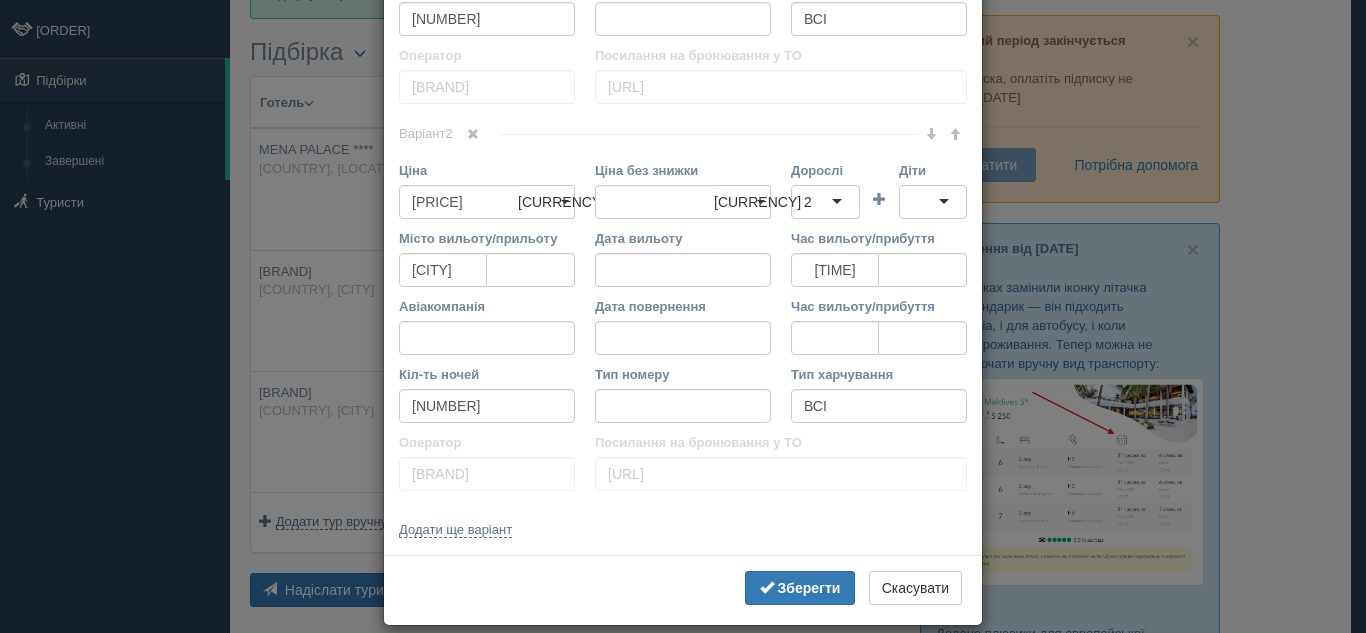 scroll, scrollTop: 1264, scrollLeft: 0, axis: vertical 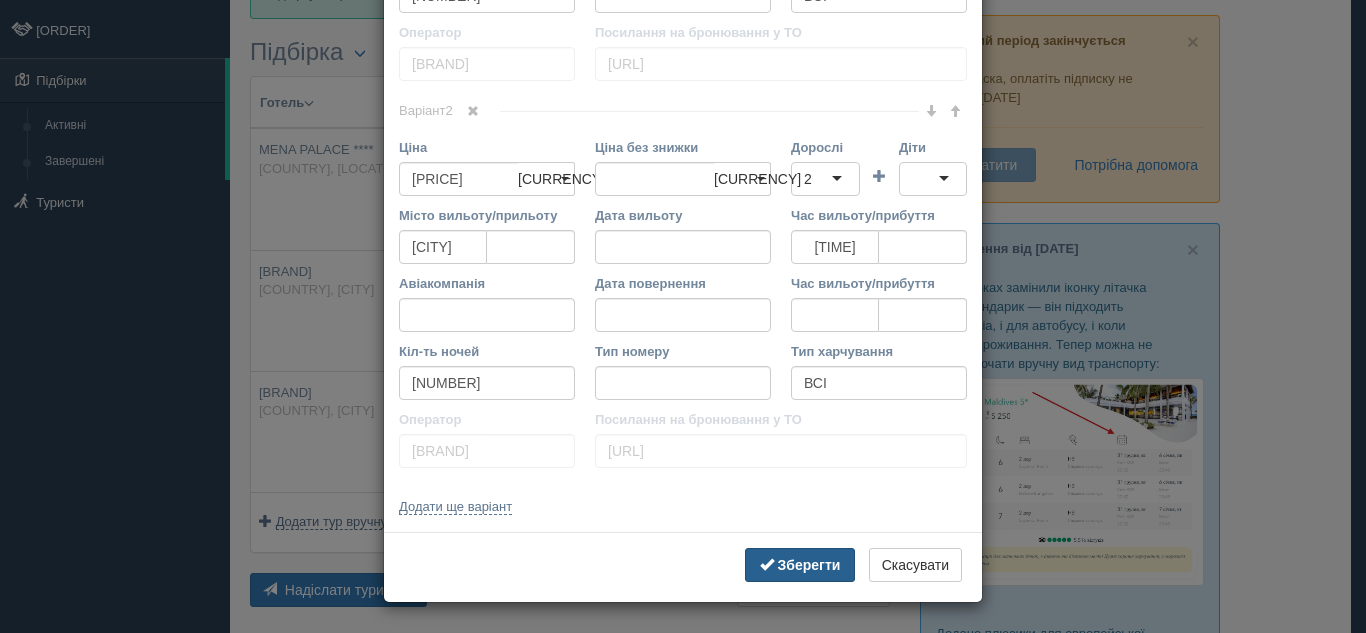 type on "https://www.i-travel.com.ua/wp-content/uploads/2024/12/Outdoor-pool-3-kopiya.jpg" 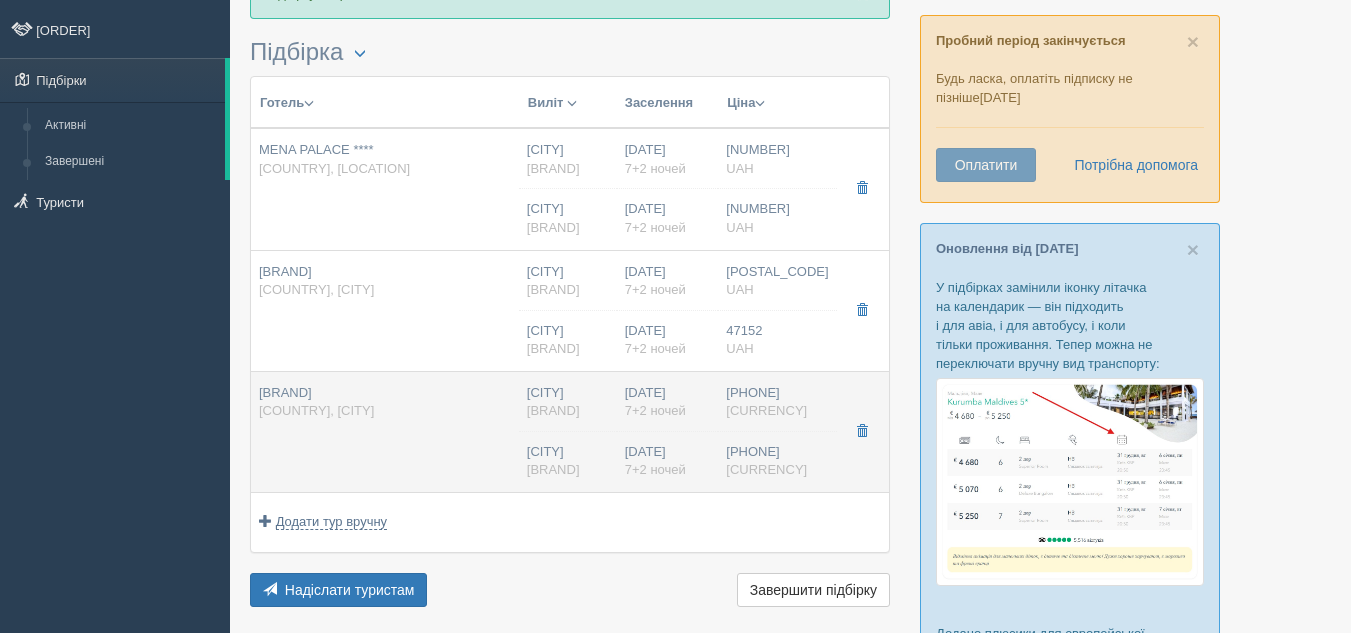 click on "ГЕЛІОС СПА ****
Болгарія, ЗОЛОТІ ПІСКИ" at bounding box center [334, 159] 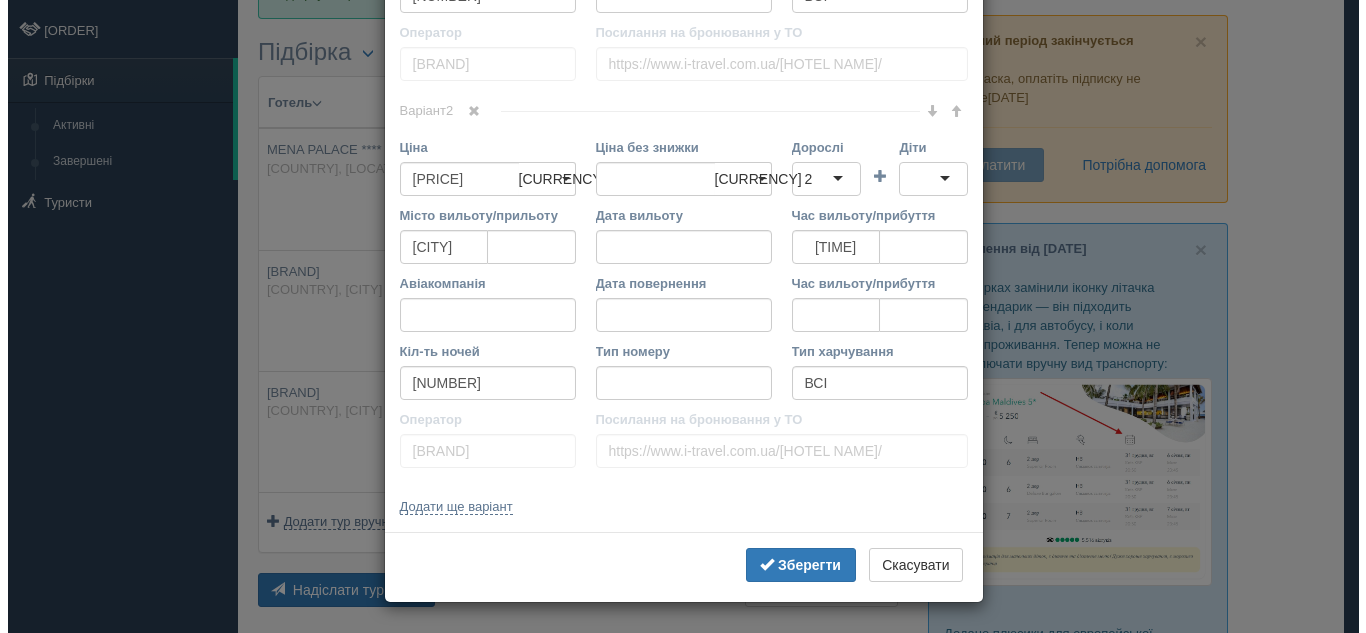 scroll, scrollTop: 0, scrollLeft: 0, axis: both 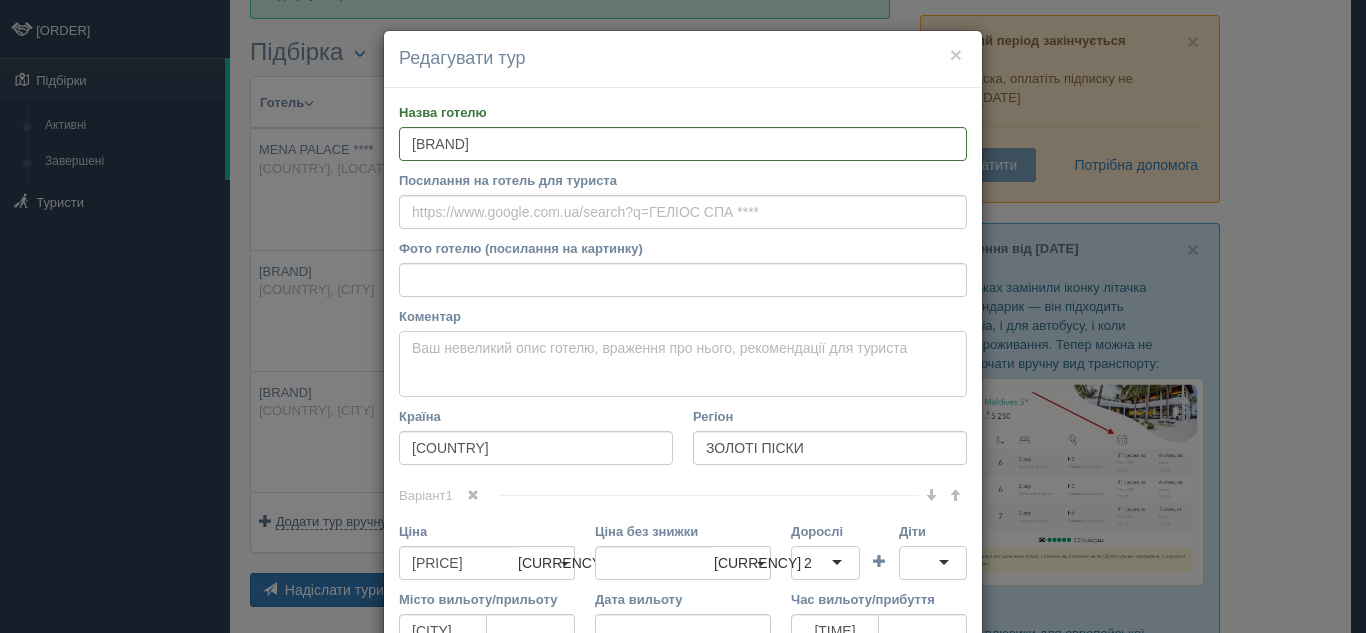 click on "Коментар
Основний опис
Додатковий опис
Закріпити
Збережено
Необхідно вказати назву готелю і країну" at bounding box center (683, 364) 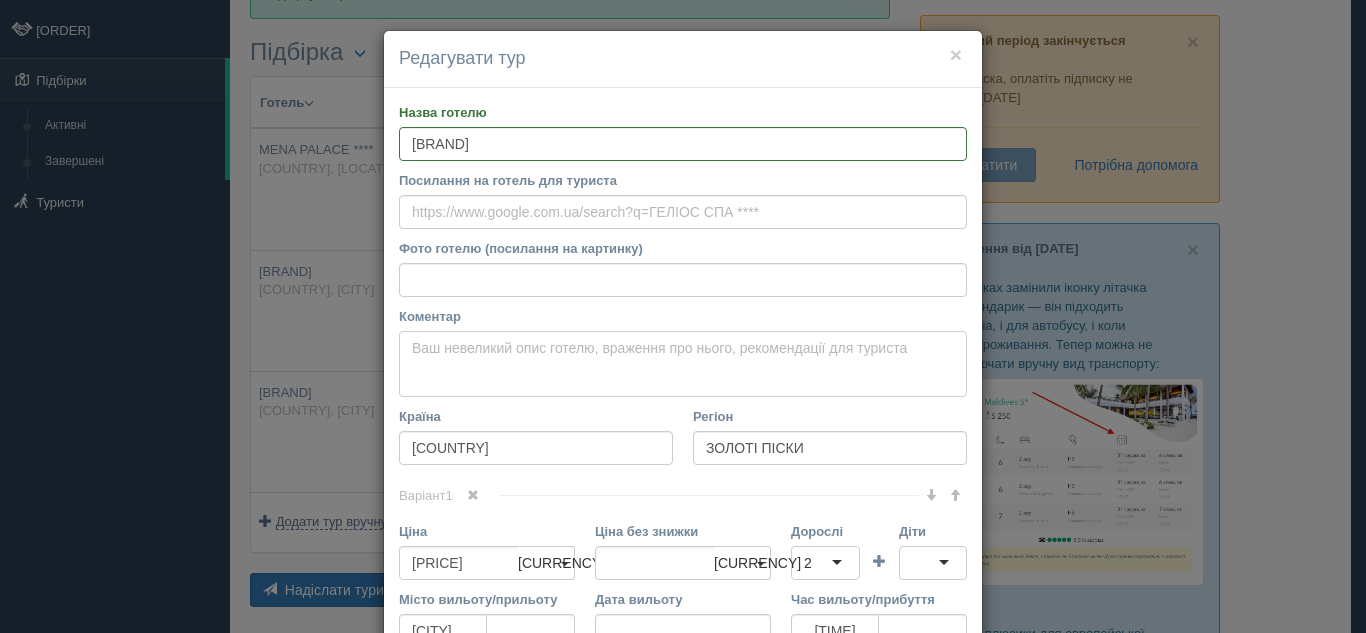 paste on "Готель Helios SPA 4 – це ідеальне місце для комфортного відпочинку на узбережжі Золотих Пісків, розташоване всього за 450 метрів від пляжу. Готель пропонує вишуканий сервіс, розвинену інфраструктуру та широкий вибір розваг для гостей усіх вікових категорій. Гості можуть насолодитися сучасним спа-центром Aphrodite Beauty Spa & Health Clinic, де доступні масажі, естетичні процедури, сауна та парова лазня. Це ідеальне місце для відновлення сил та релаксу
Любителям яскравих емоцій сподобається нічний клуб Apollo, що працює на території готелю. Крім того, за кілька хвилин ходьби розташовані бари та клуби курорту Золоті Піски, де можна продовжити вечір у веселій атмосфері...." 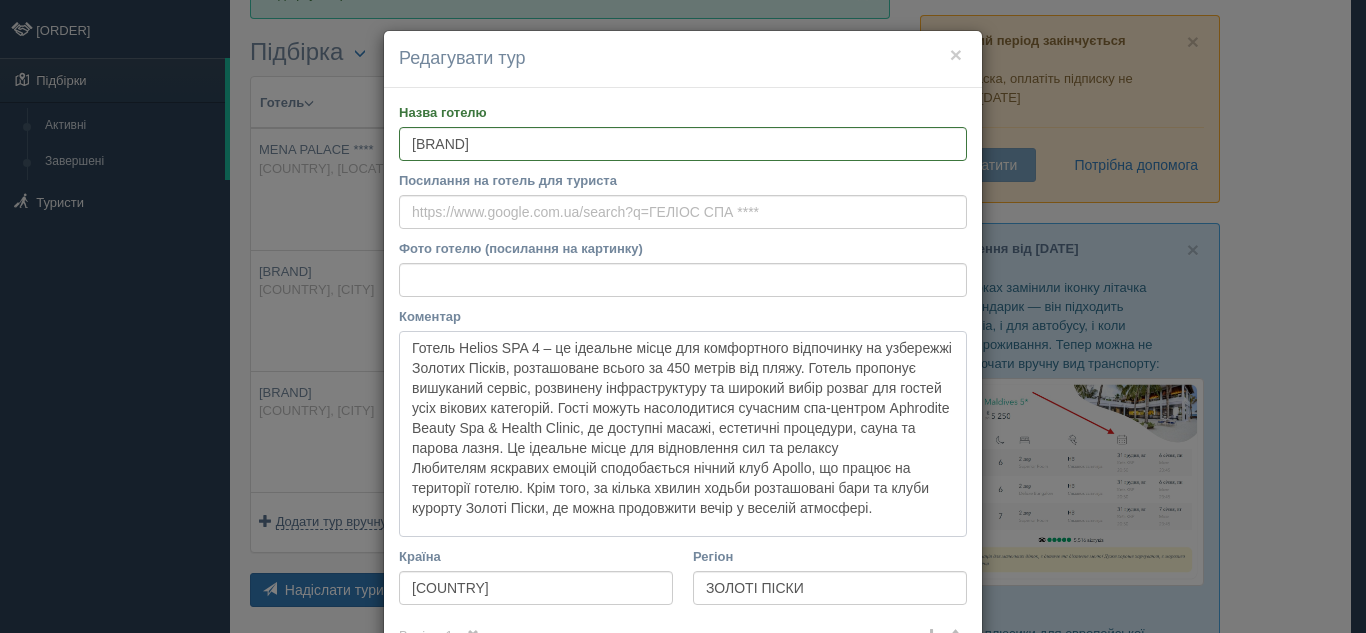 type on "Готель Helios SPA 4 – це ідеальне місце для комфортного відпочинку на узбережжі Золотих Пісків, розташоване всього за 450 метрів від пляжу. Готель пропонує вишуканий сервіс, розвинену інфраструктуру та широкий вибір розваг для гостей усіх вікових категорій. Гості можуть насолодитися сучасним спа-центром Aphrodite Beauty Spa & Health Clinic, де доступні масажі, естетичні процедури, сауна та парова лазня. Це ідеальне місце для відновлення сил та релаксу
Любителям яскравих емоцій сподобається нічний клуб Apollo, що працює на території готелю. Крім того, за кілька хвилин ходьби розташовані бари та клуби курорту Золоті Піски, де можна продовжити вечір у веселій атмосфері...." 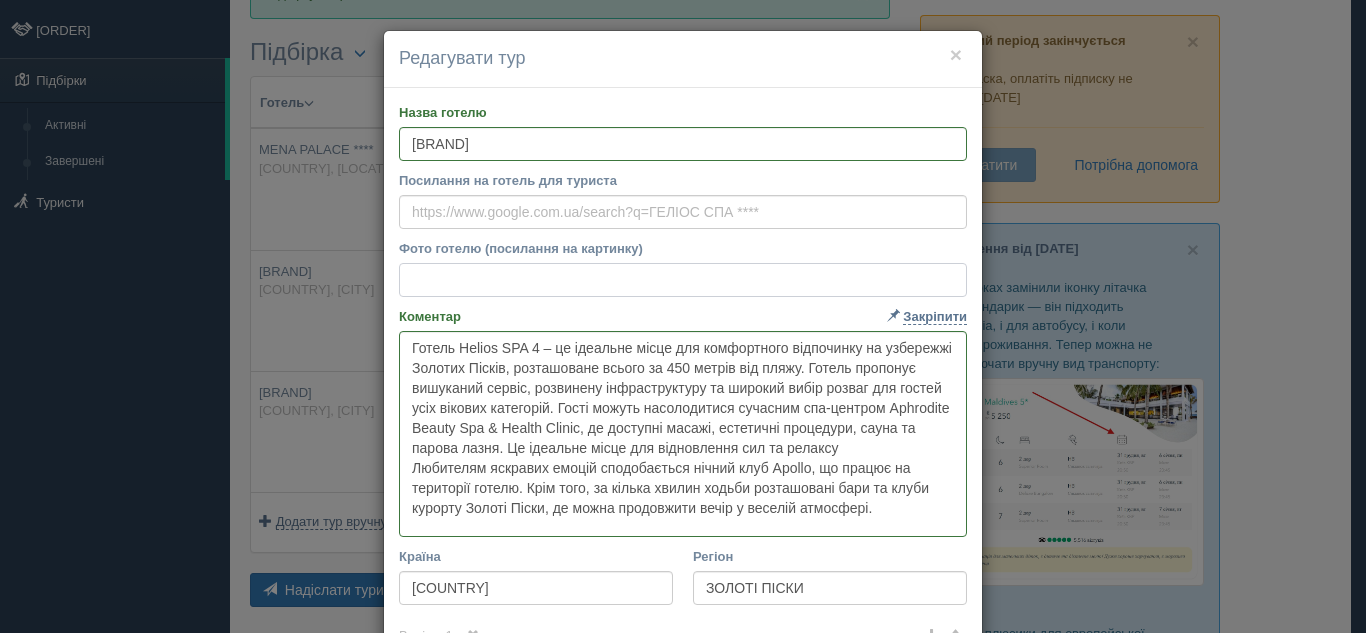 click on "Фото готелю (посилання на картинку)" at bounding box center (683, 280) 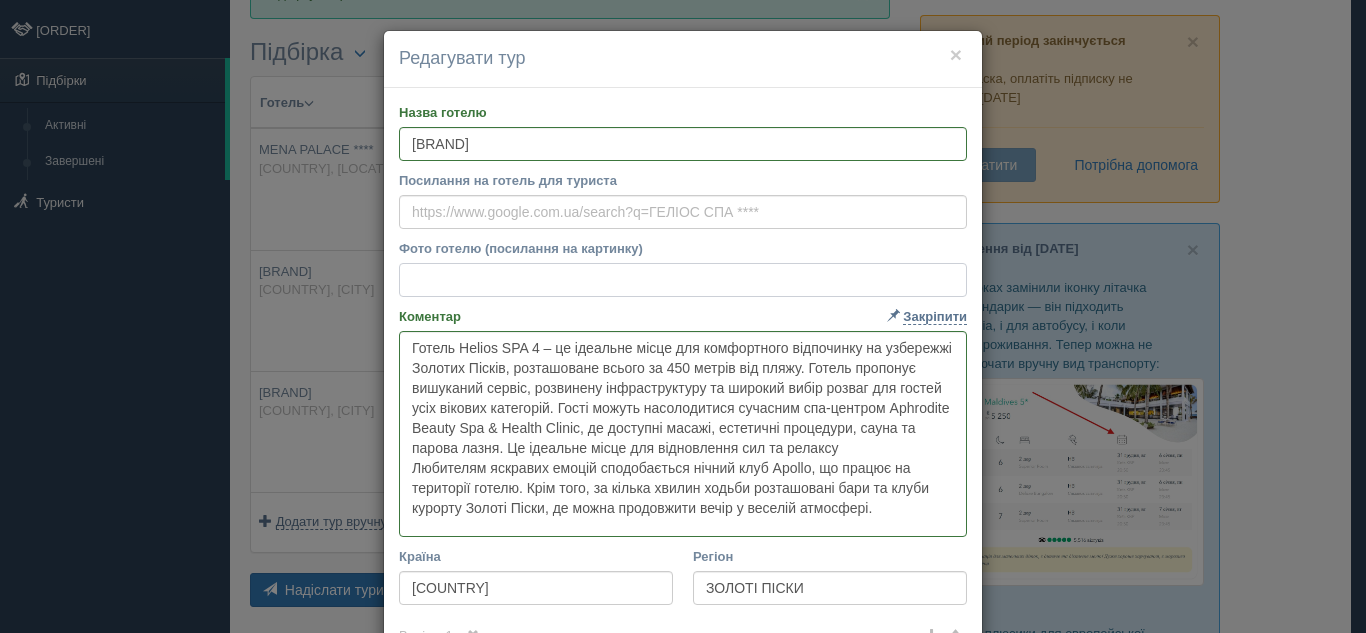 paste on "https://lh3.googleusercontent.com/proxy/hKlrkwys40jhiQYbgIAUSPvgqN-p8xQKC_DzVT3RQv7Z51wcRkMyEOJpCtG2w74FjPCmSed_zabMQuPhmcnjkdv_OFsu-qWIMrA_71vBgALRssvOO2VUGKj27mCpLDn-ZYOd97COLfvWHNUklglBzhi0-ZyP0g=s680-w680-h510-rw" 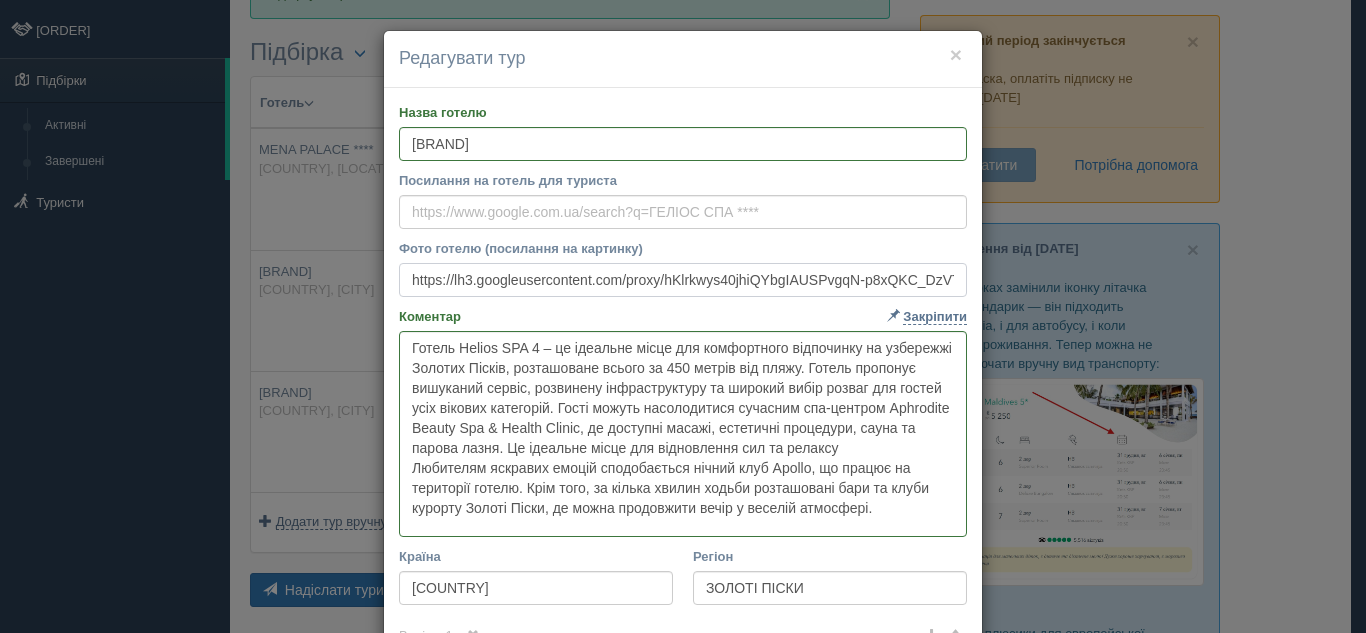 scroll, scrollTop: 0, scrollLeft: 1127, axis: horizontal 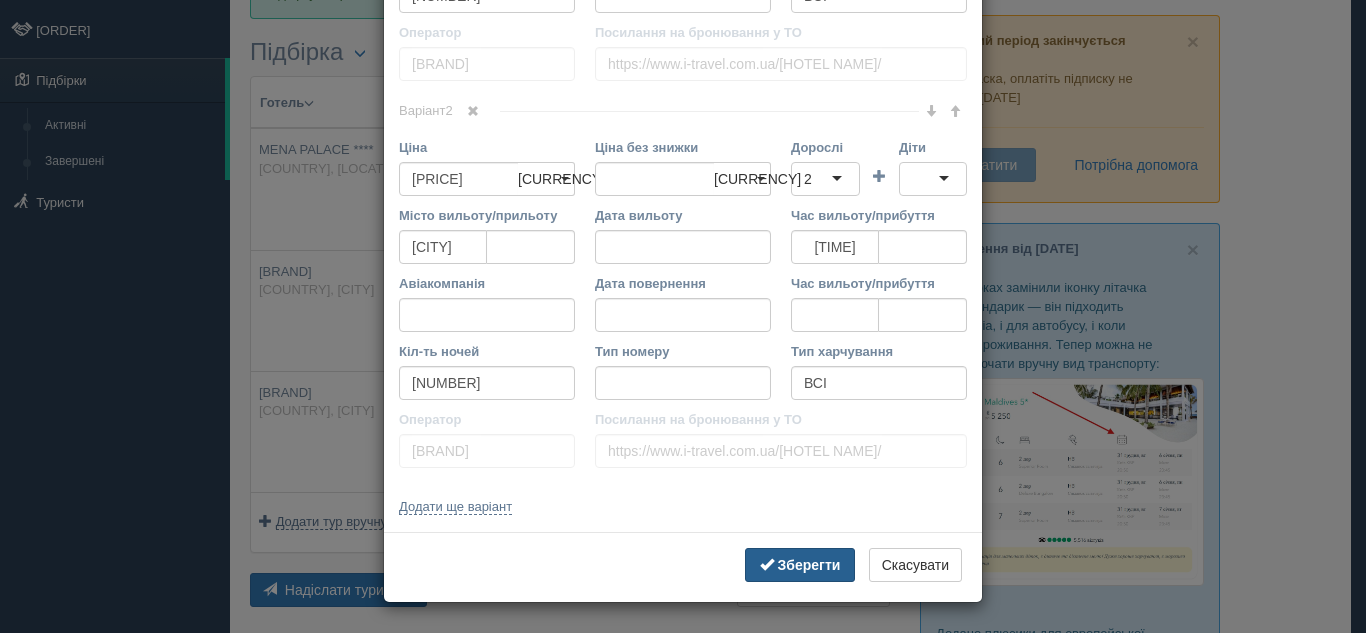 type on "https://lh3.googleusercontent.com/proxy/hKlrkwys40jhiQYbgIAUSPvgqN-p8xQKC_DzVT3RQv7Z51wcRkMyEOJpCtG2w74FjPCmSed_zabMQuPhmcnjkdv_OFsu-qWIMrA_71vBgALRssvOO2VUGKj27mCpLDn-ZYOd97COLfvWHNUklglBzhi0-ZyP0g=s680-w680-h510-rw" 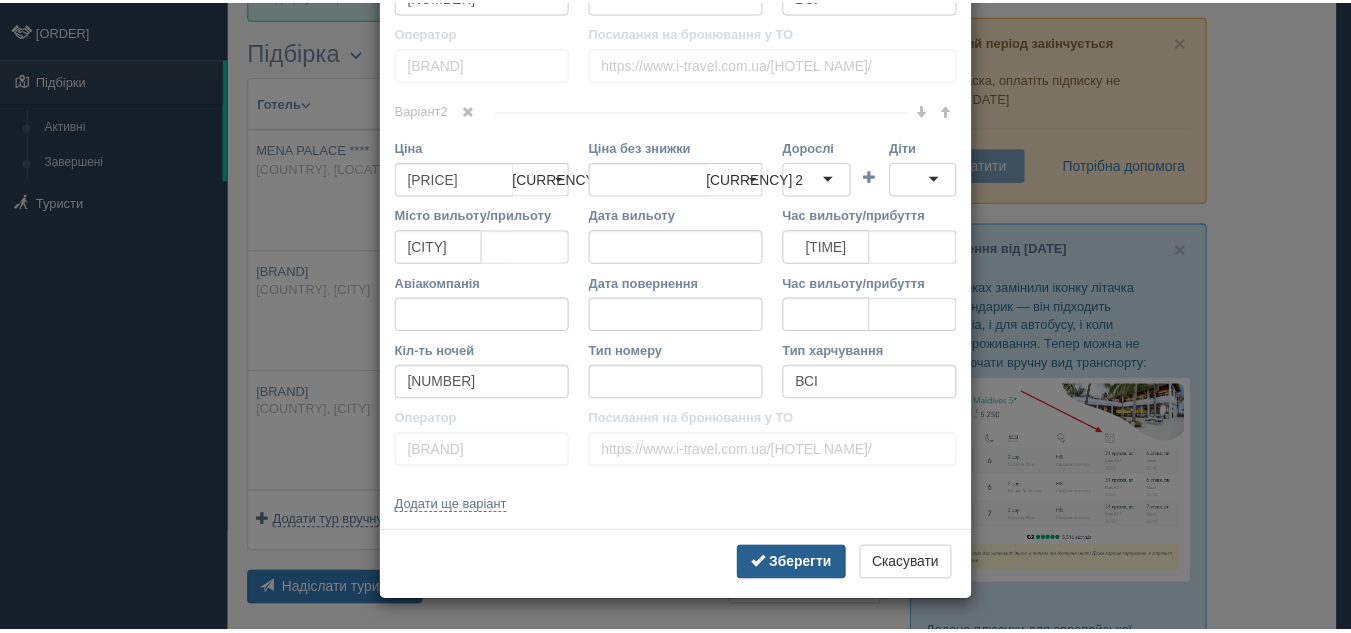 scroll, scrollTop: 0, scrollLeft: 0, axis: both 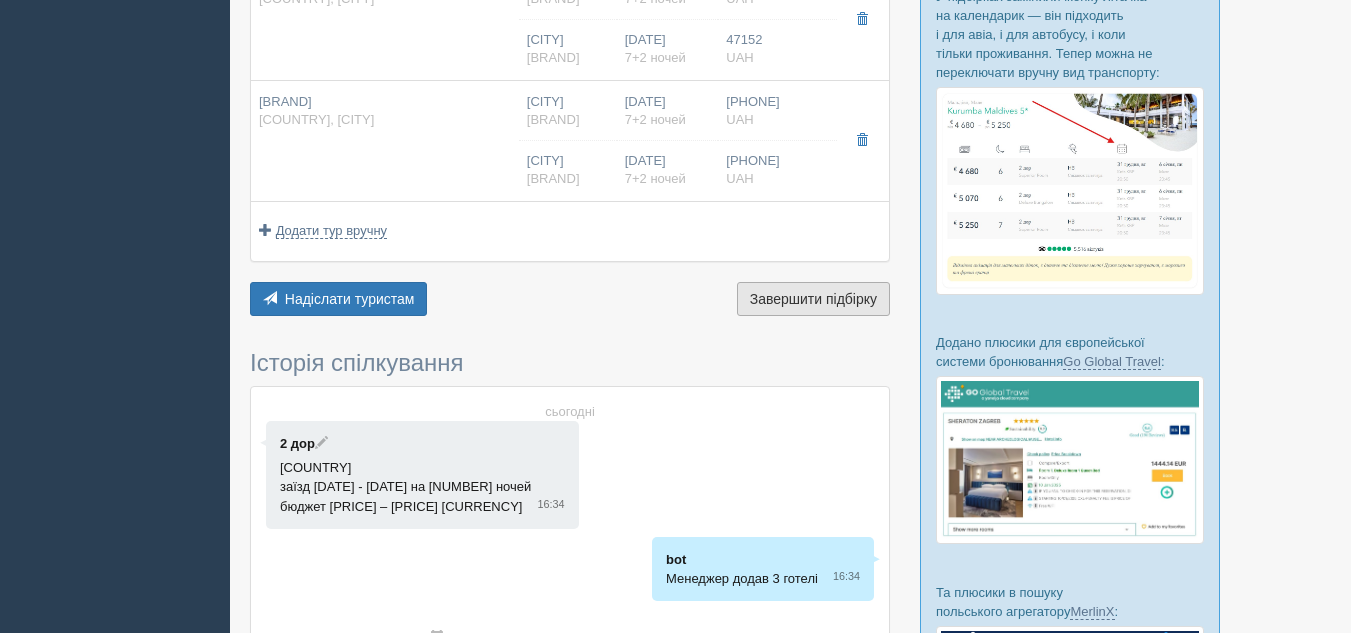 click on "Завершити підбірку" at bounding box center [813, 299] 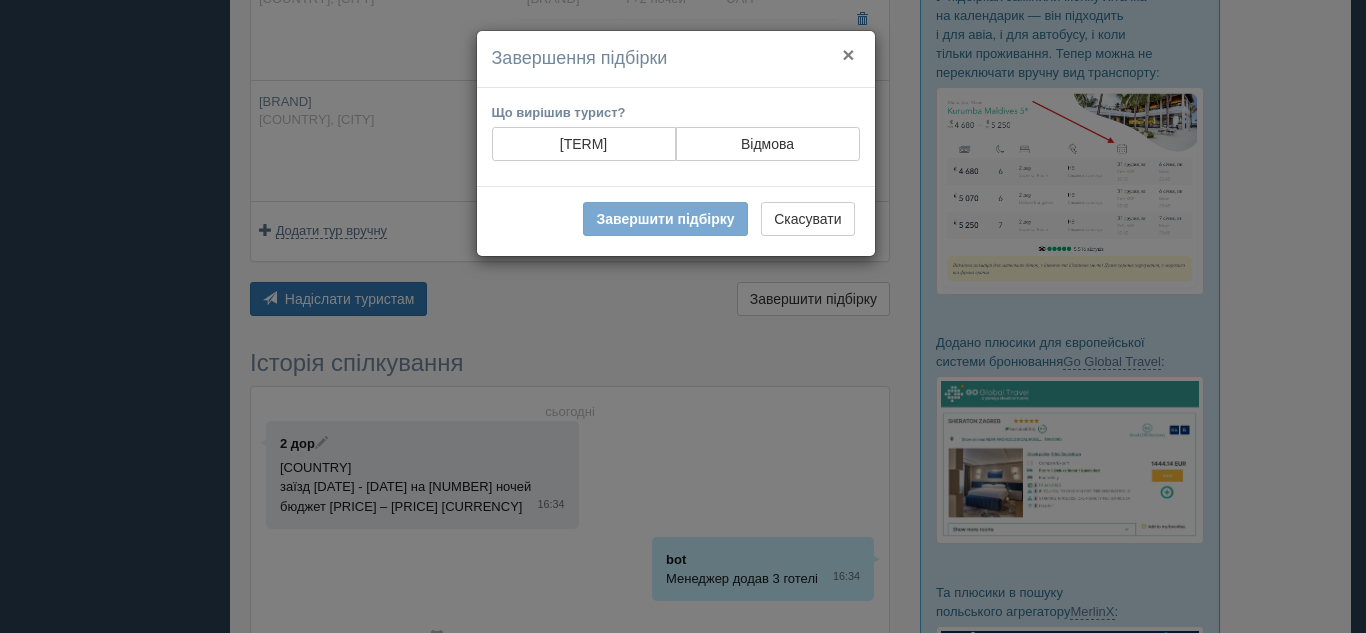 click on "×" at bounding box center (848, 54) 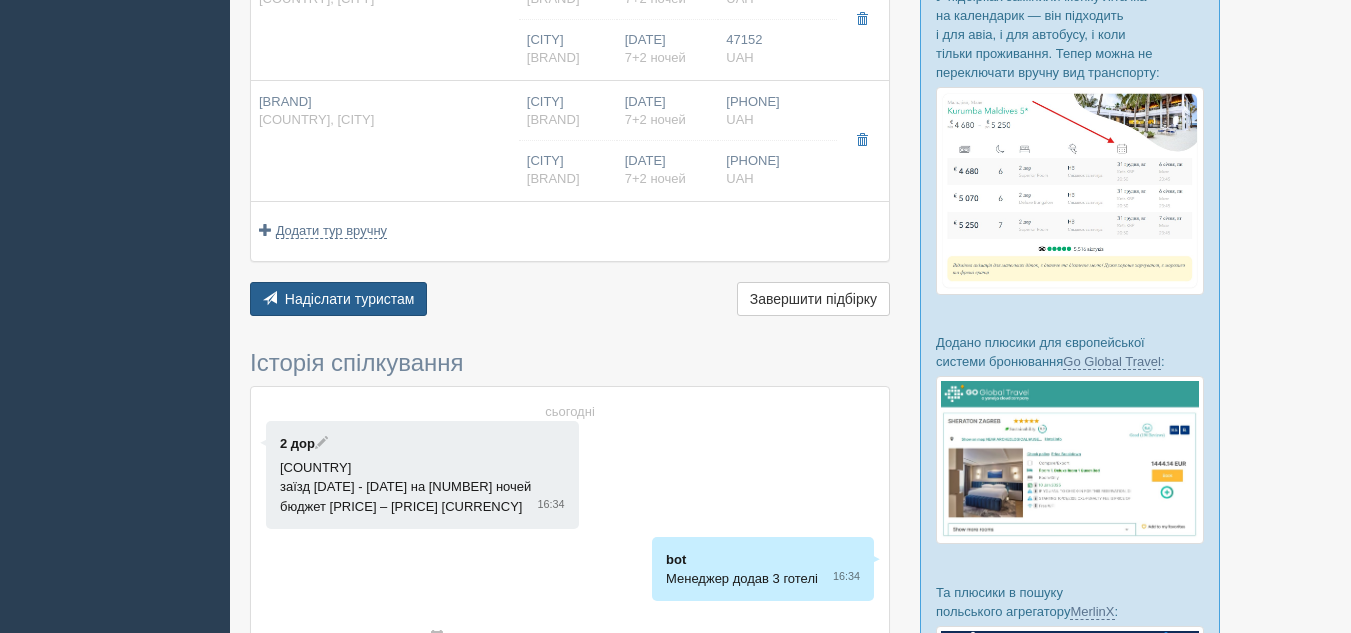 click on "Надіслати туристам" at bounding box center (350, 299) 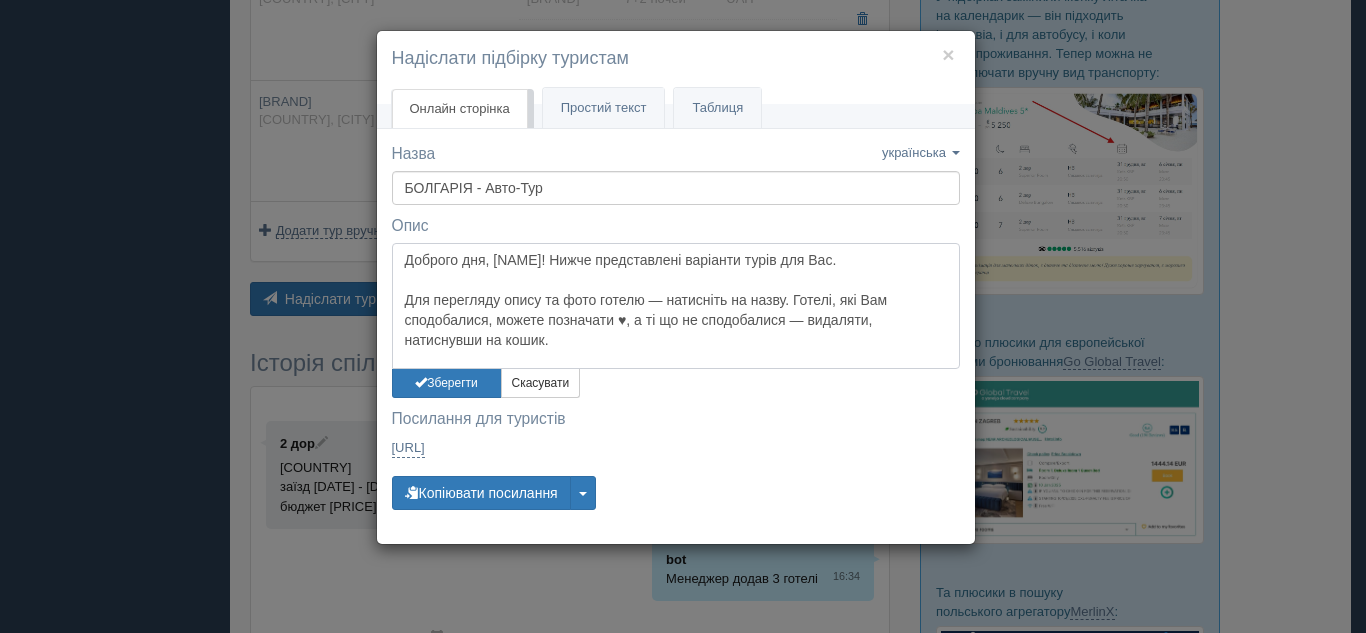 click on "Доброго дня, [NAME]! Нижче представлені варіанти турів для Вас.
Для перегляду опису та фото готелю — натисніть на назву. Готелі, які Вам сподобалися, можете позначати ♥, а ті що не сподобалися — видаляти, натиснувши на кошик." at bounding box center [676, 306] 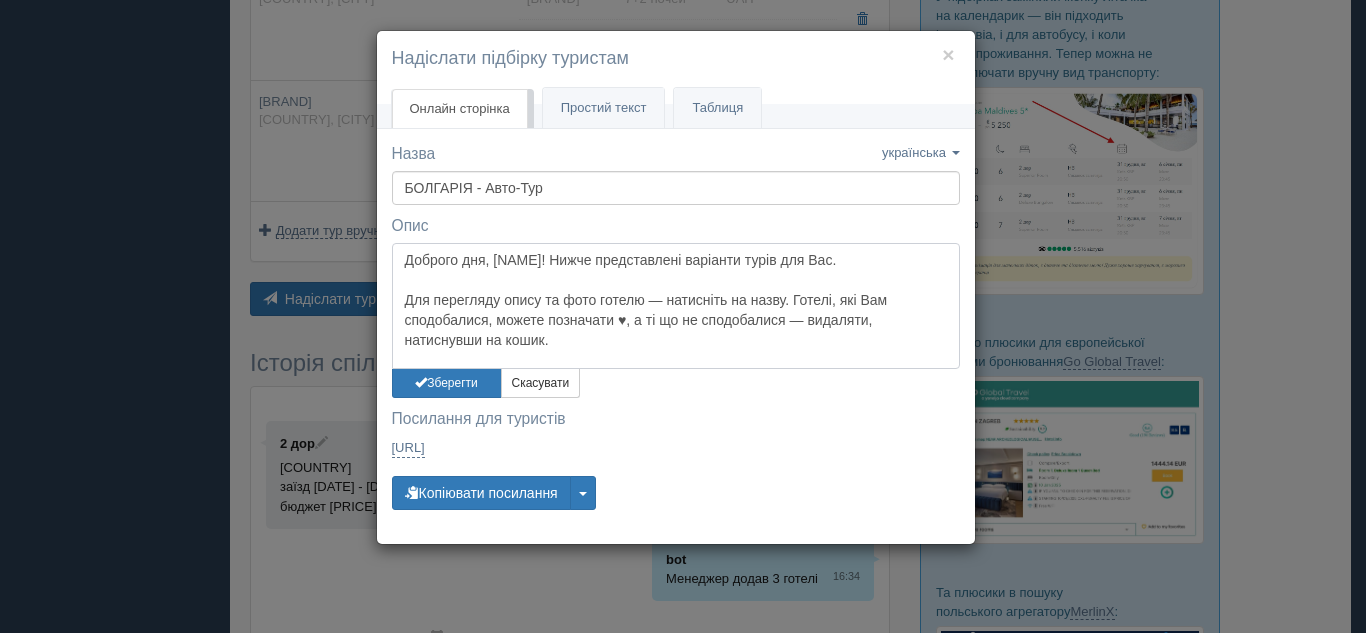 drag, startPoint x: 637, startPoint y: 263, endPoint x: 646, endPoint y: 258, distance: 10.29563 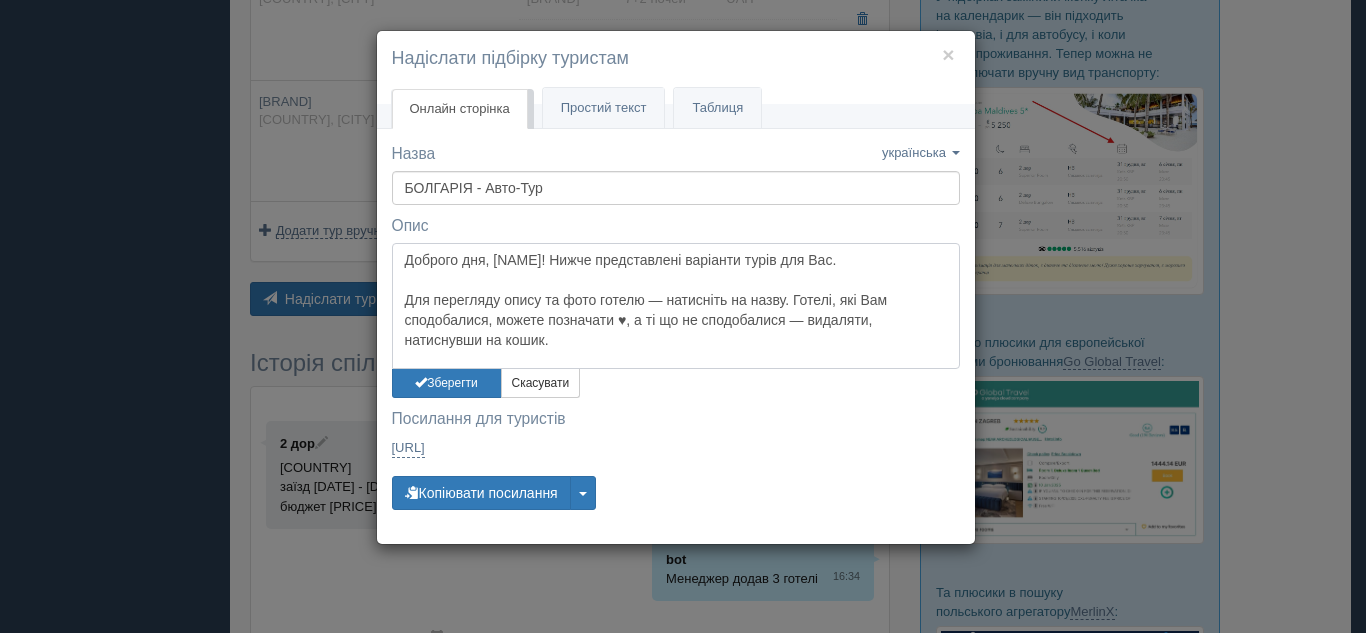 type on "Доброго дня, [NAME]! Нижче представлені варіанти турів для Вас.
Для перегляду опису та фото готелю — натисніть на назву. Готелі, які Вам сподобалися, можете позначати ♥, а ті що не сподобалися — видаляти, натиснувши на кошик." 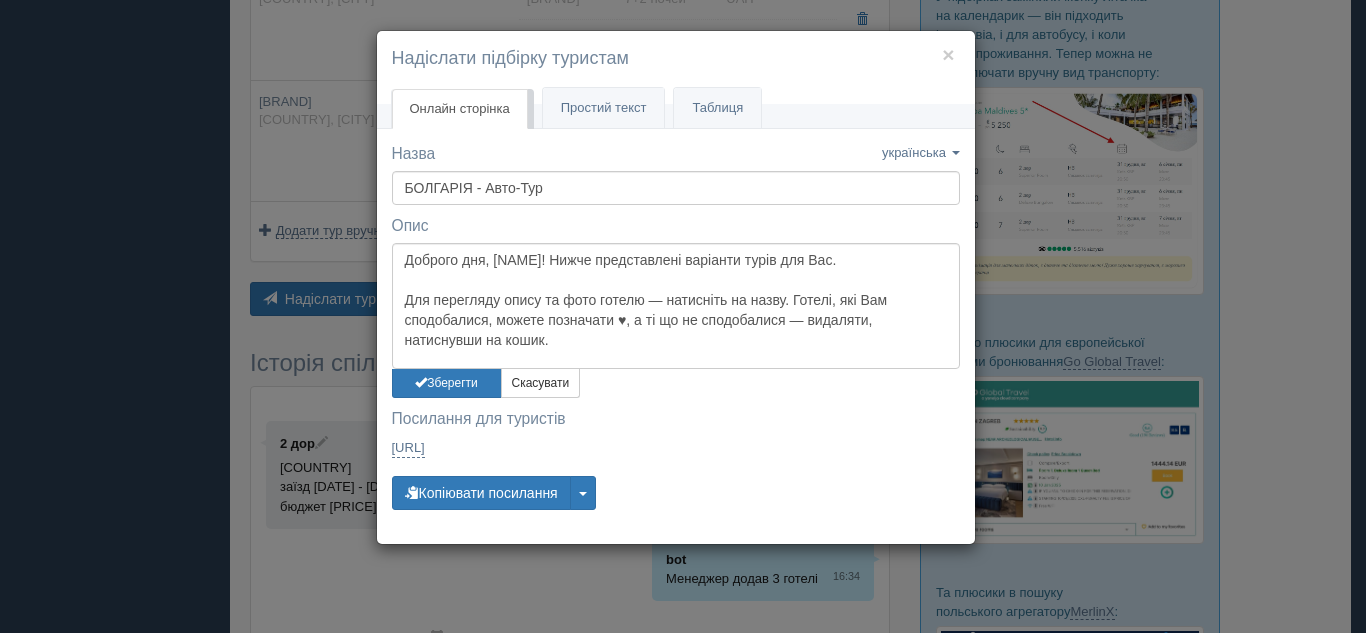 click on "Онлайн сторінка" at bounding box center (460, 108) 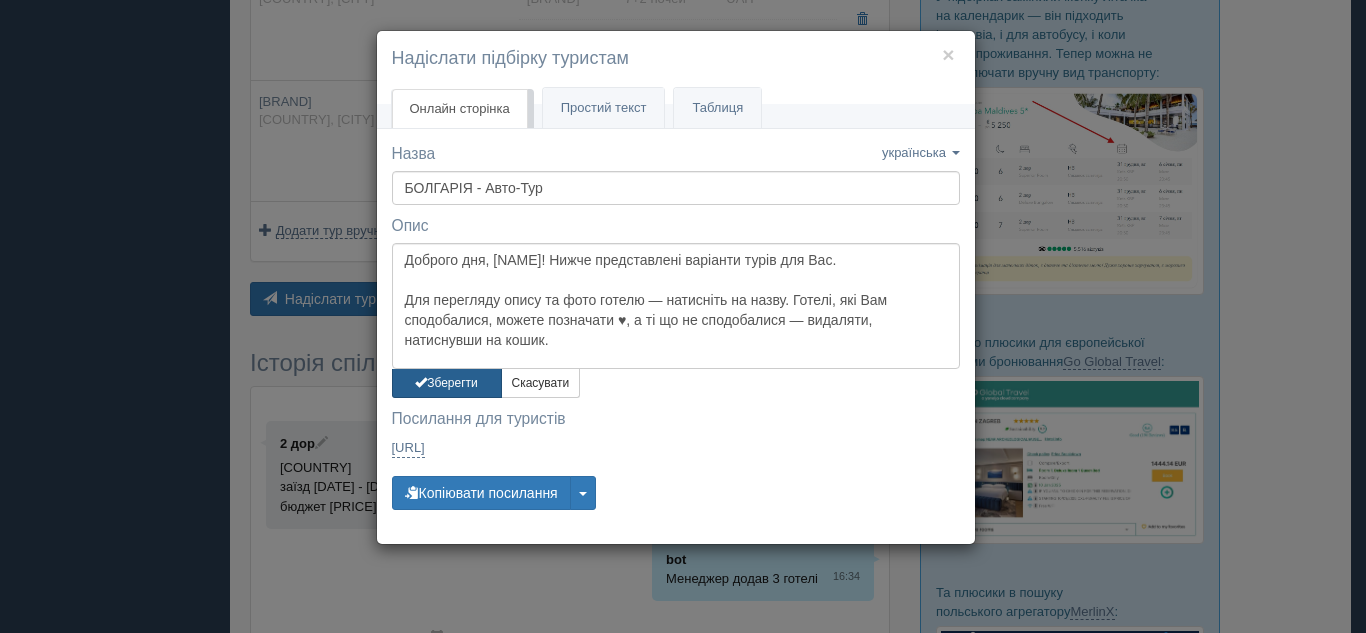 click on "Зберегти" at bounding box center (0, 0) 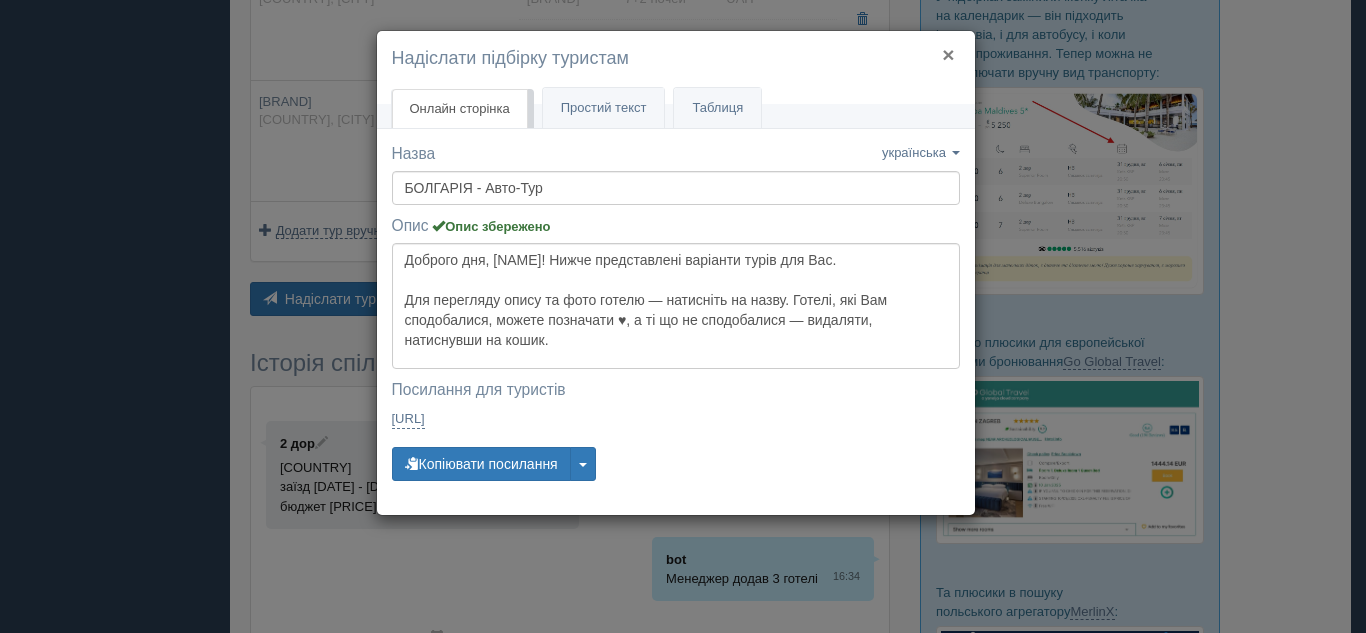 click on "×" at bounding box center [948, 54] 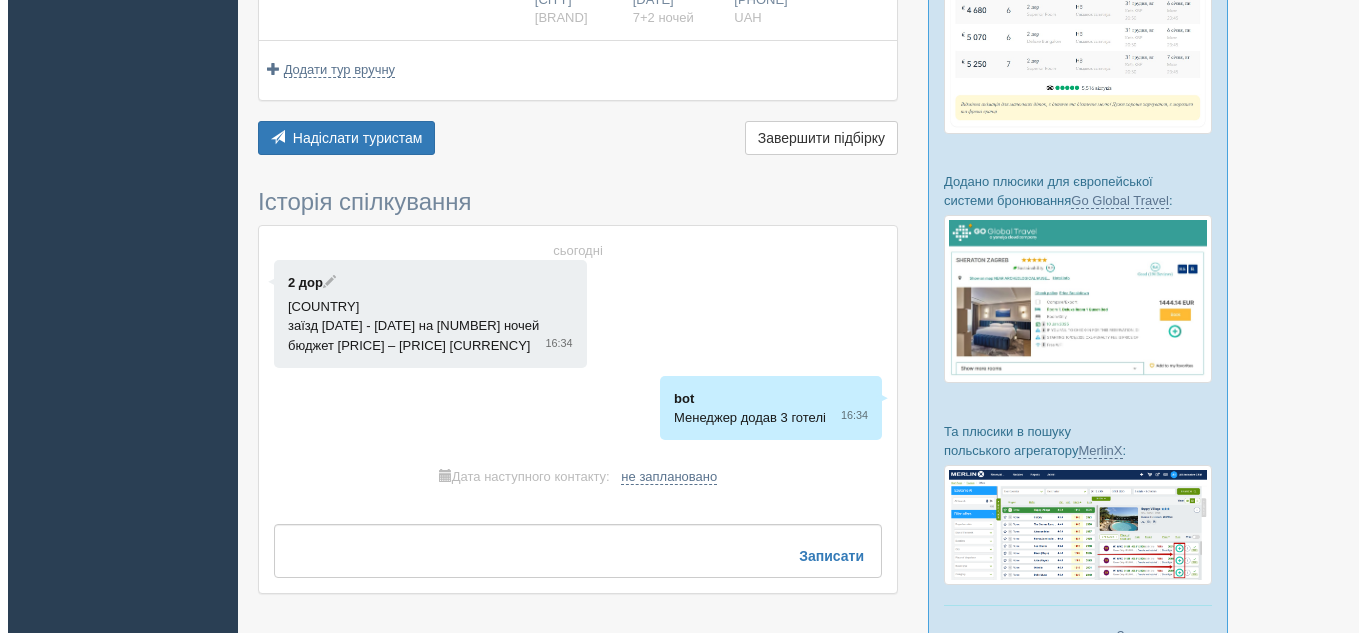 scroll, scrollTop: 491, scrollLeft: 0, axis: vertical 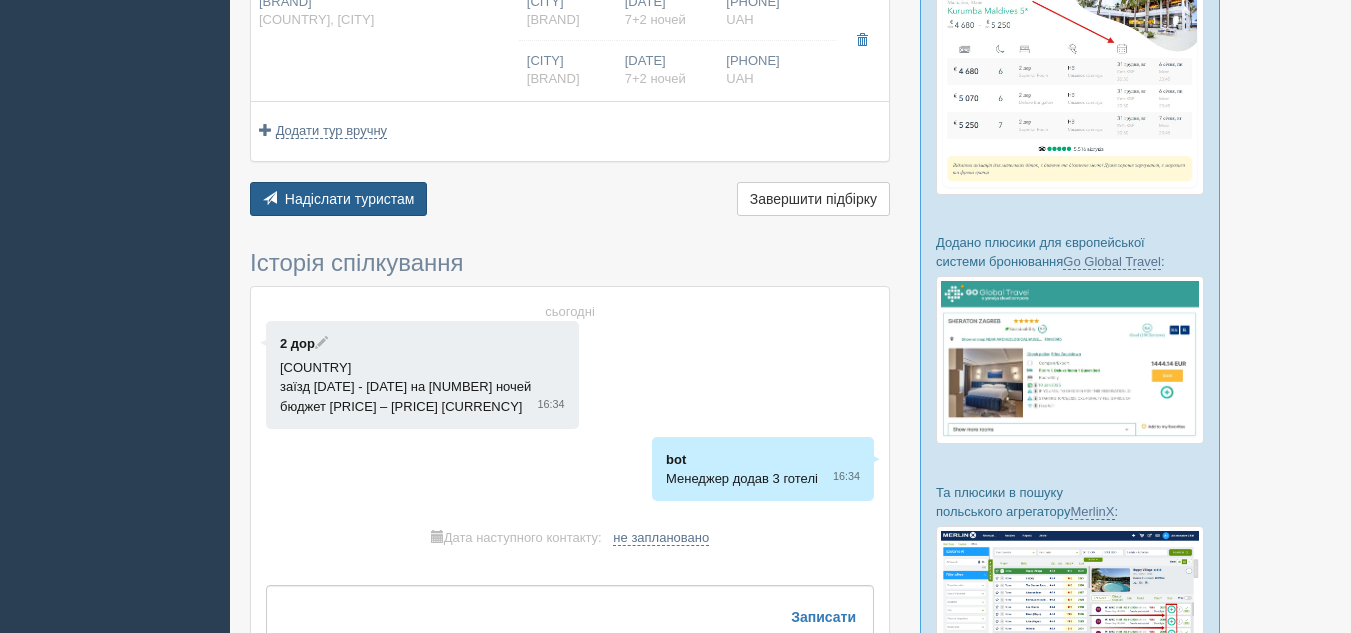 click on "Надіслати туристам" at bounding box center (350, 199) 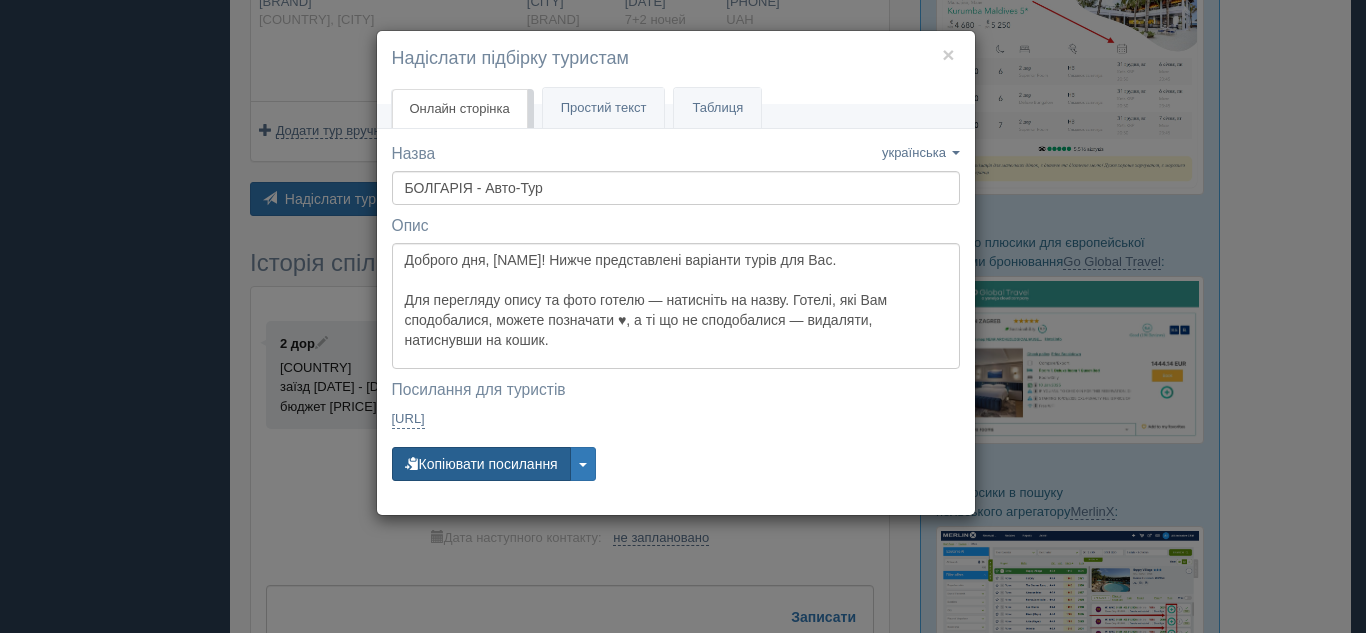 click on "Копіювати посилання" at bounding box center (481, 464) 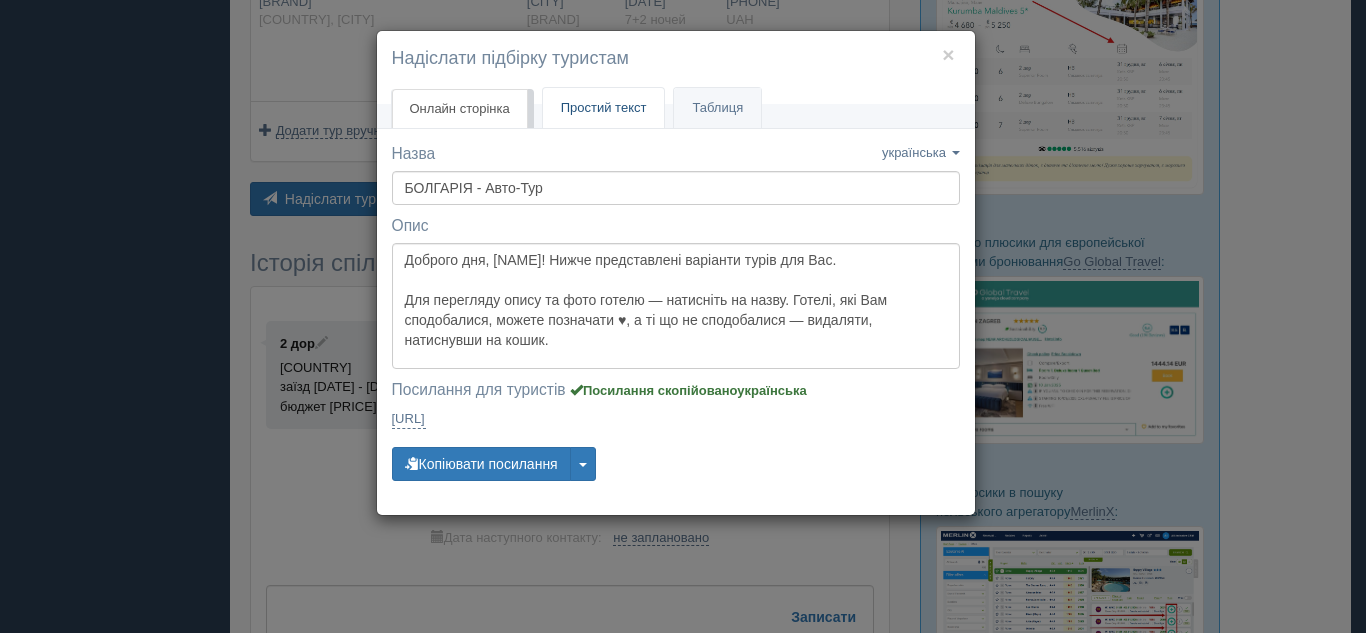 click on "Простий текст
Текст" at bounding box center [604, 108] 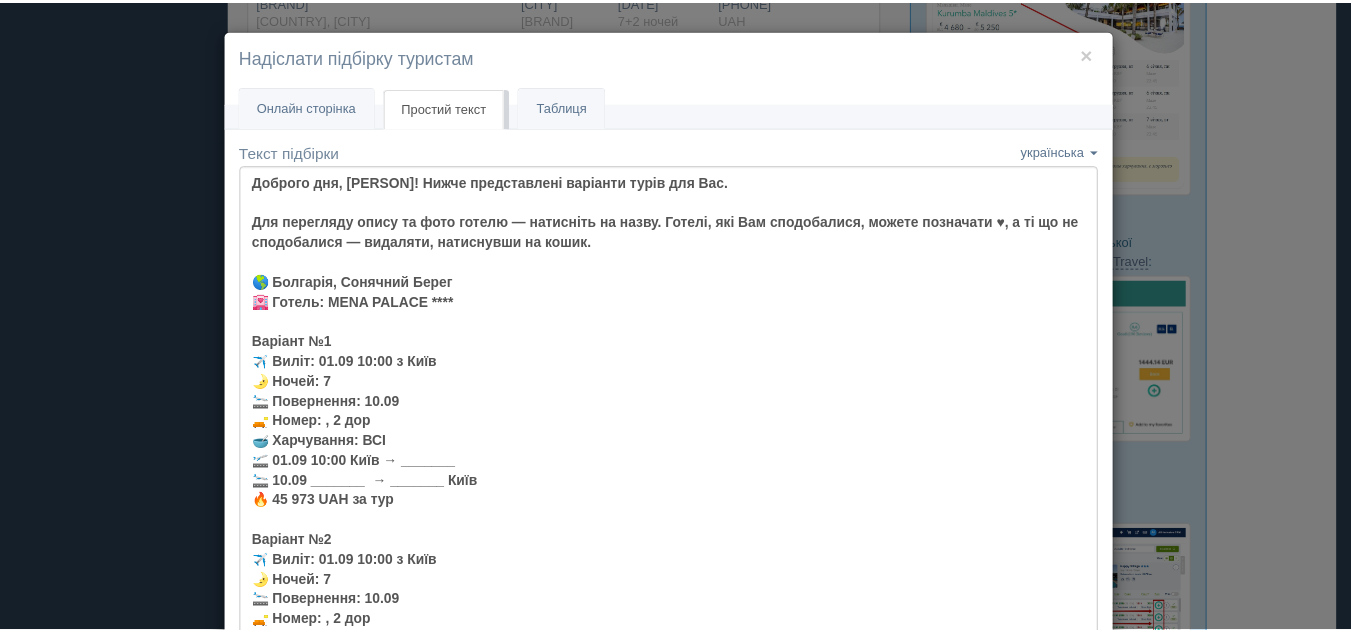 scroll, scrollTop: 0, scrollLeft: 0, axis: both 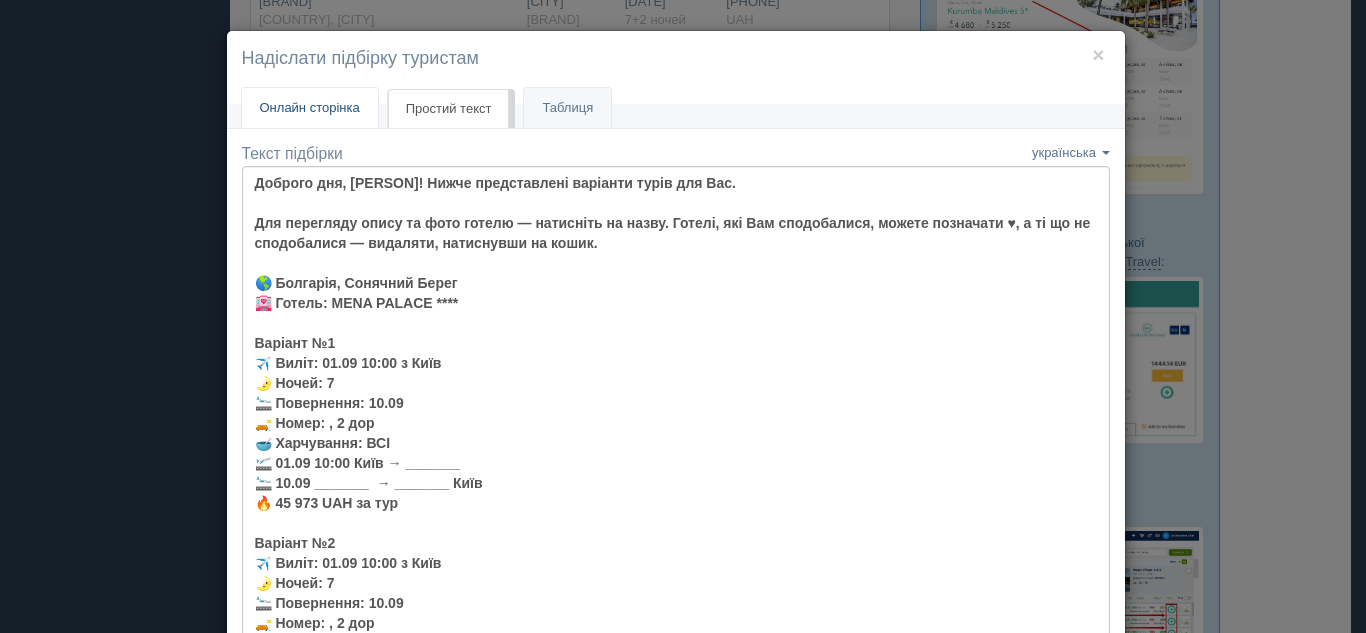 click on "Онлайн сторінка" at bounding box center [310, 107] 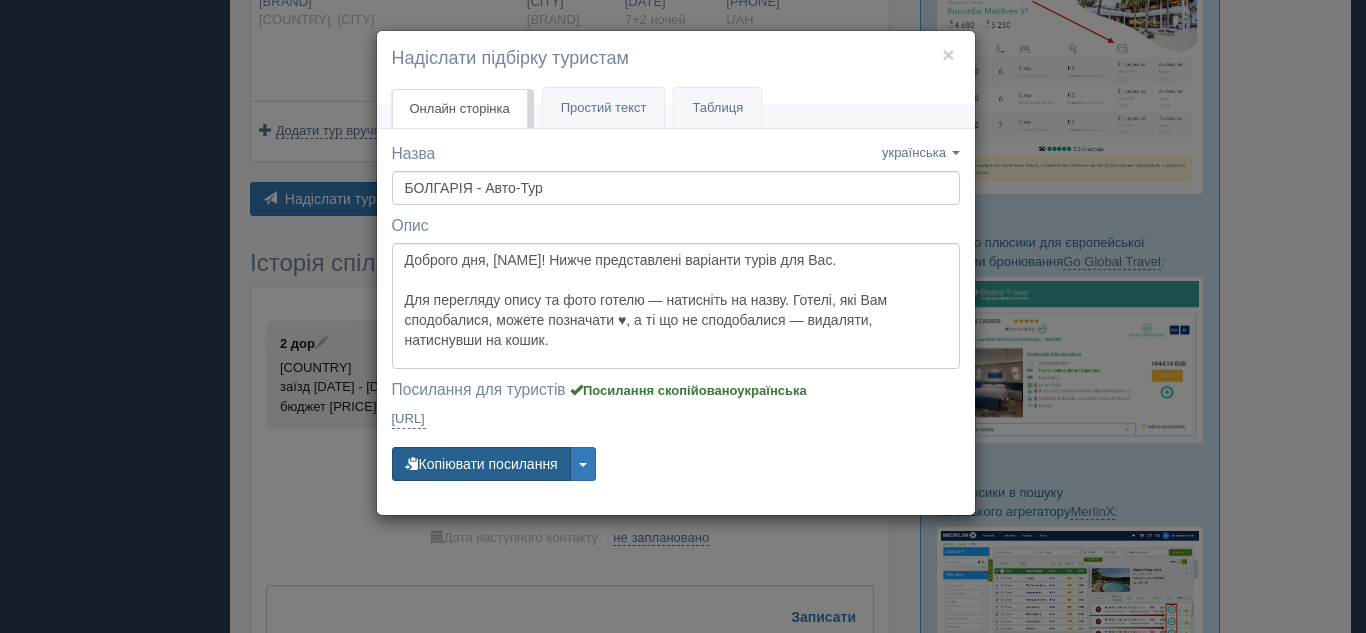 click on "Копіювати посилання" at bounding box center (481, 464) 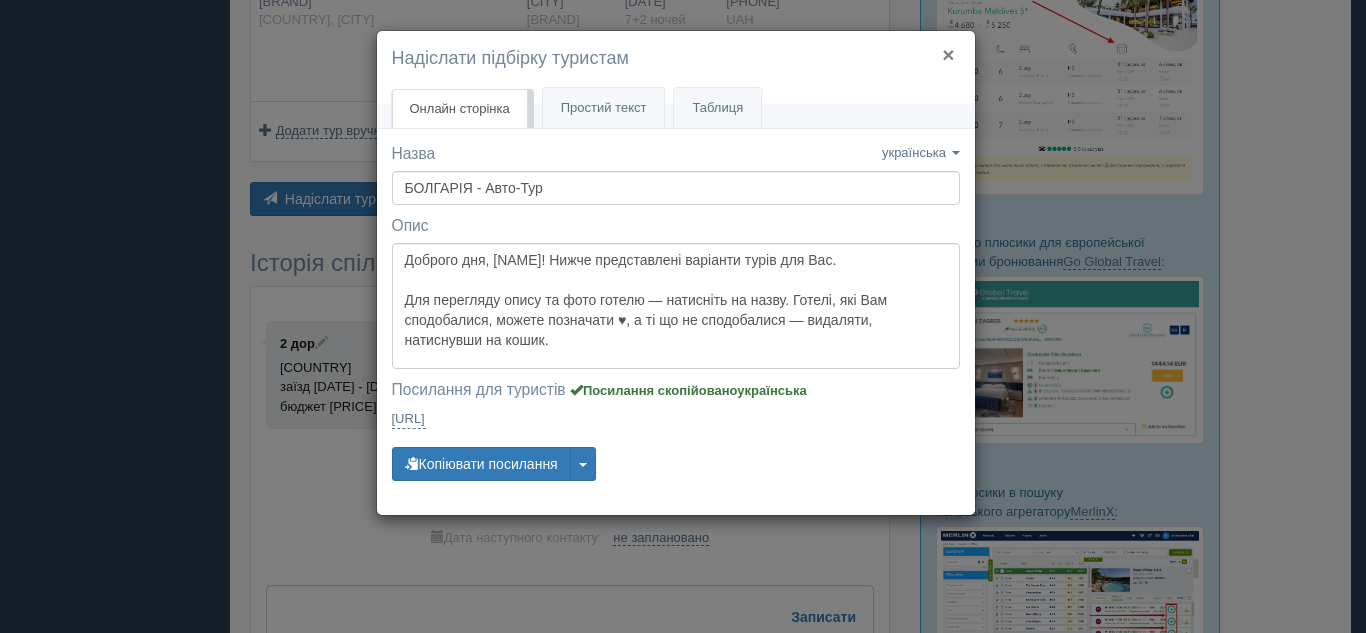 drag, startPoint x: 948, startPoint y: 52, endPoint x: 952, endPoint y: 5, distance: 47.169907 